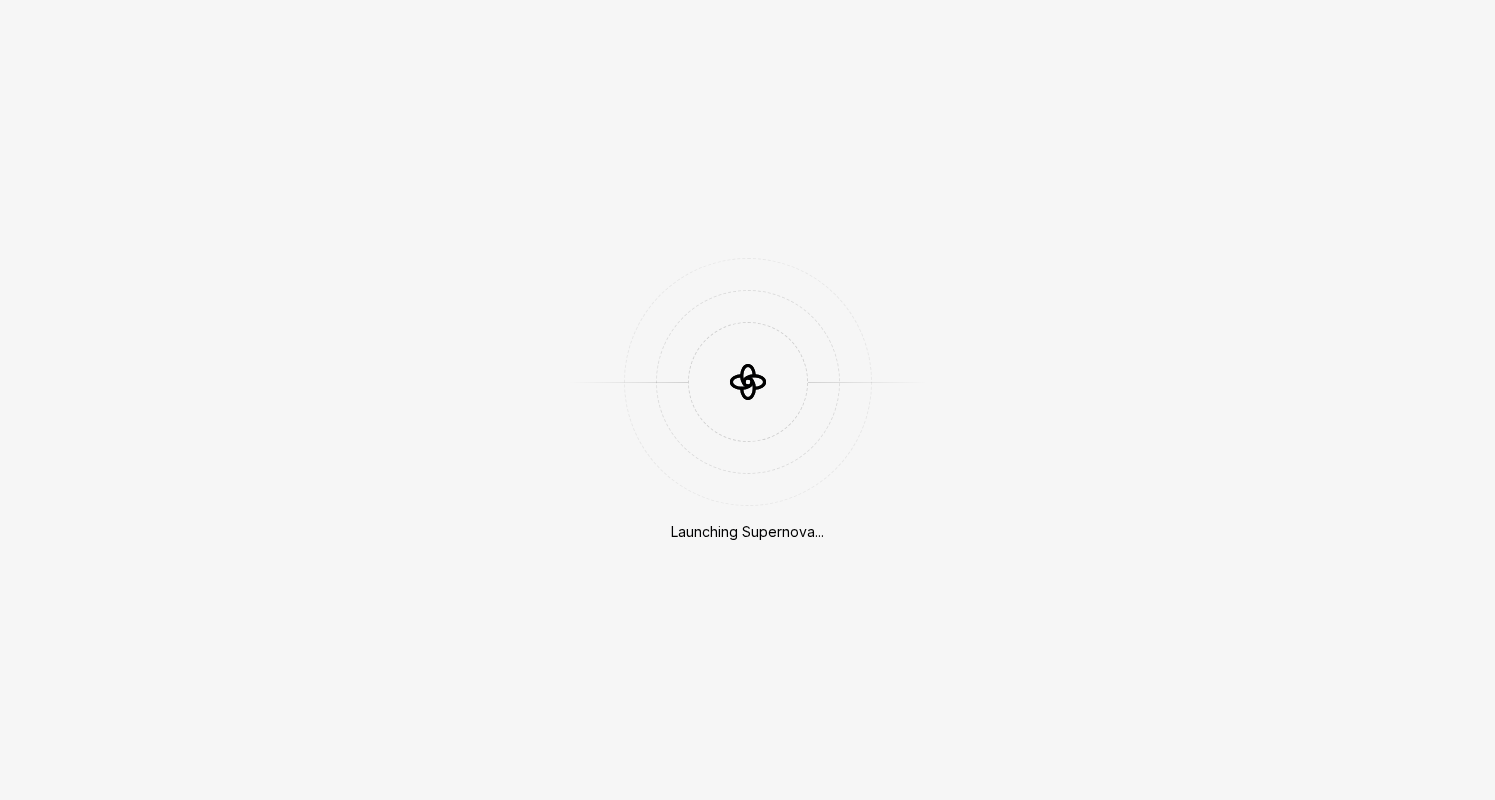 scroll, scrollTop: 0, scrollLeft: 0, axis: both 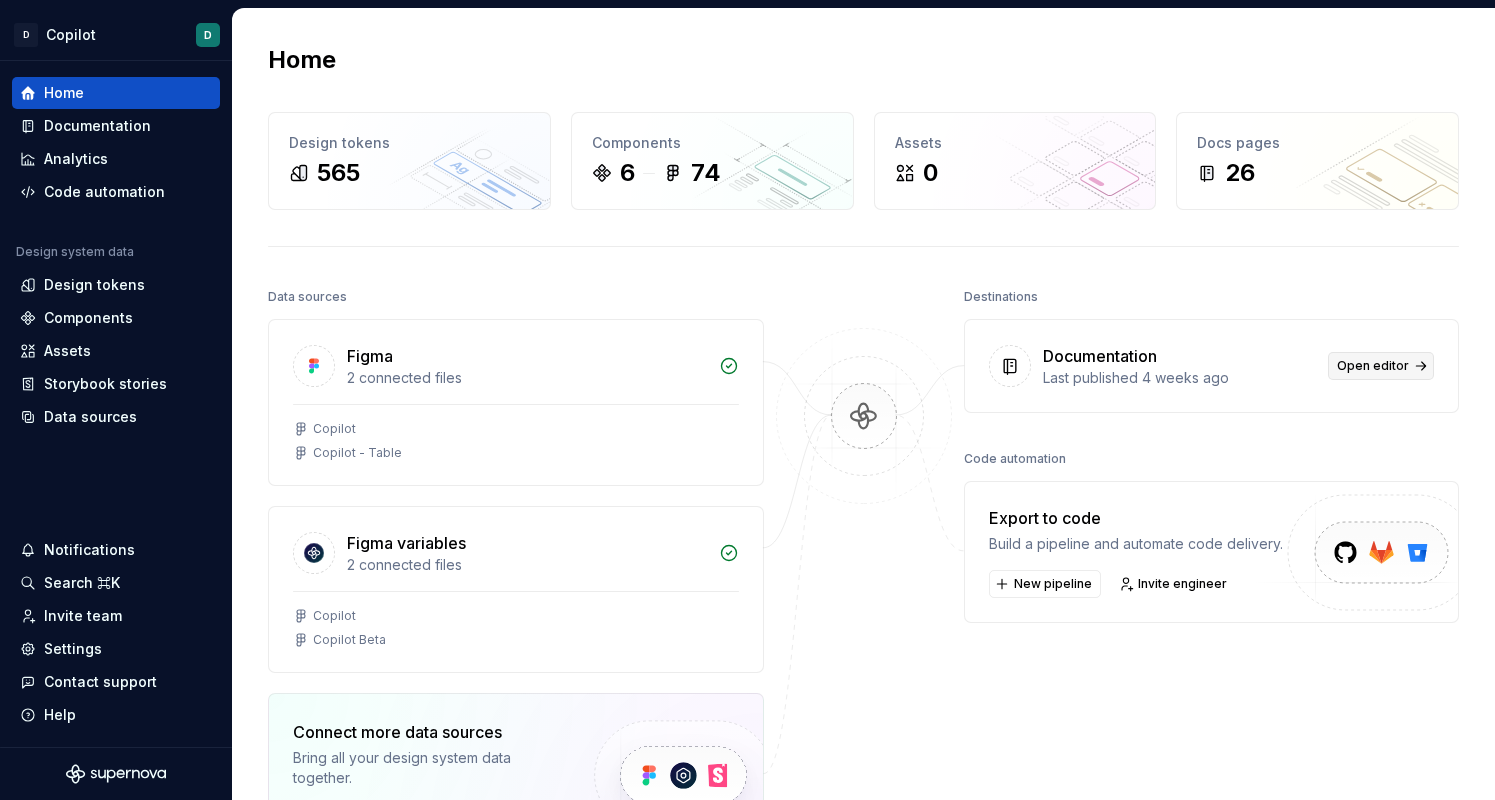 click on "Open editor" at bounding box center (1373, 366) 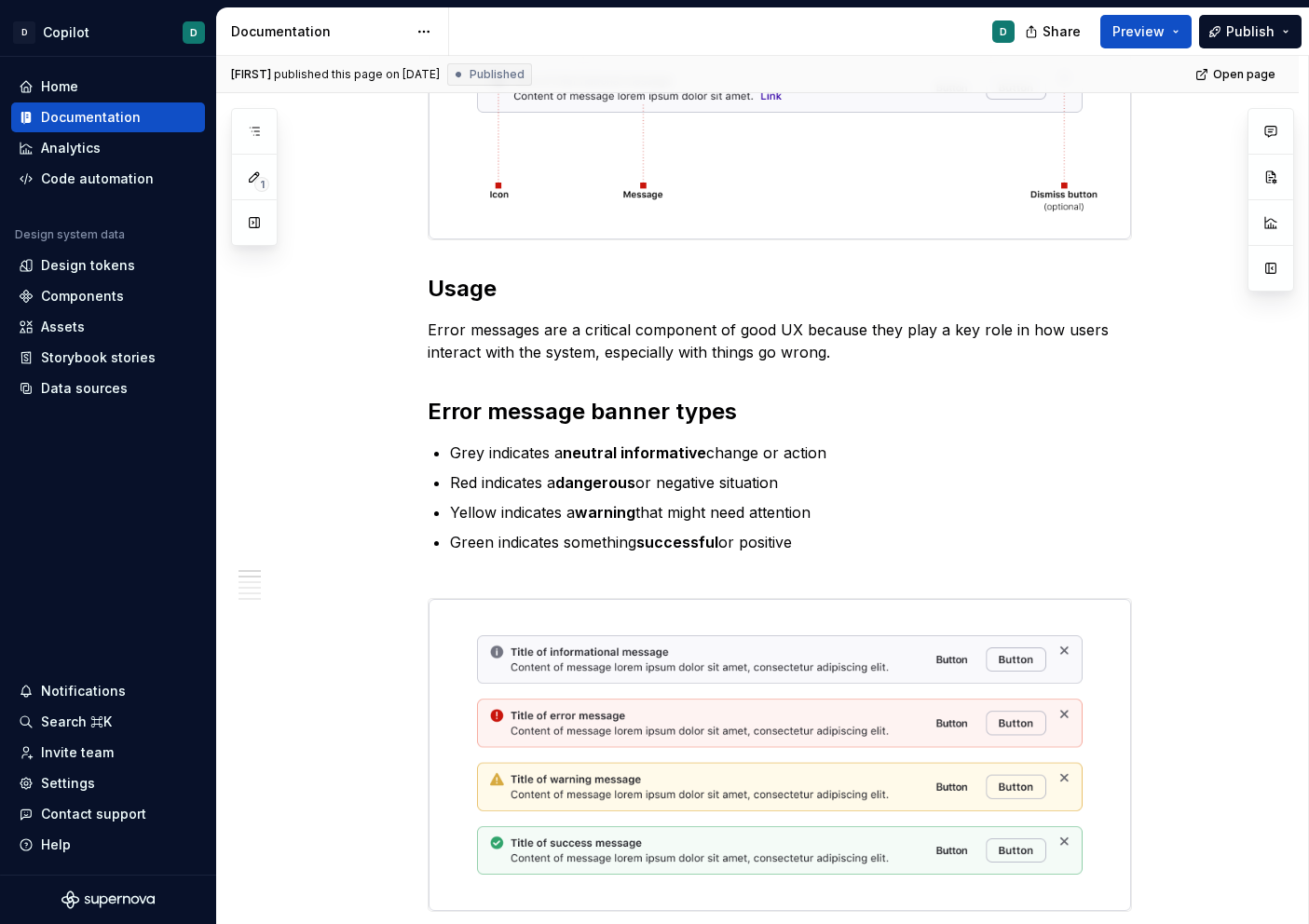 scroll, scrollTop: 0, scrollLeft: 0, axis: both 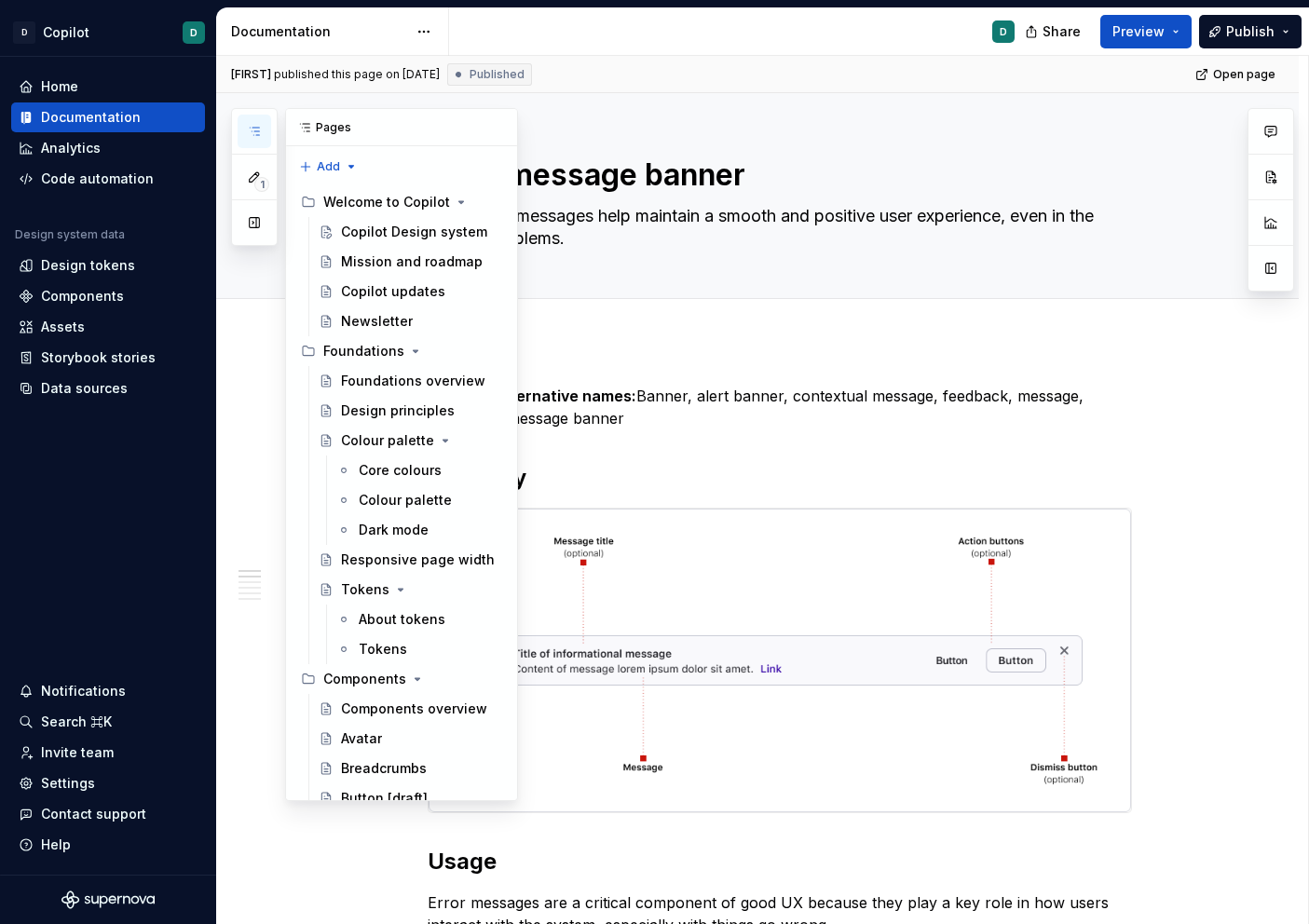 click 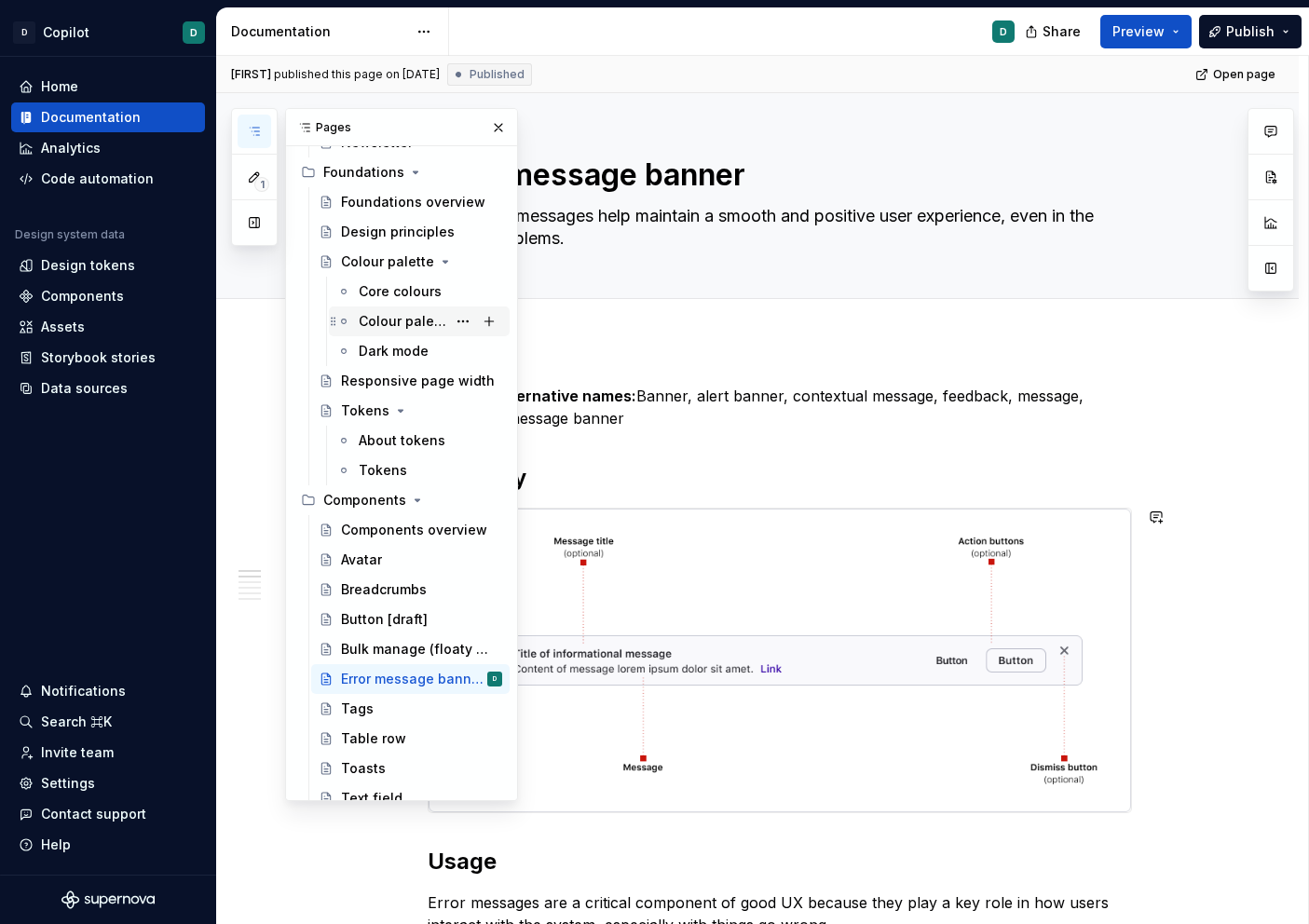 scroll, scrollTop: 254, scrollLeft: 0, axis: vertical 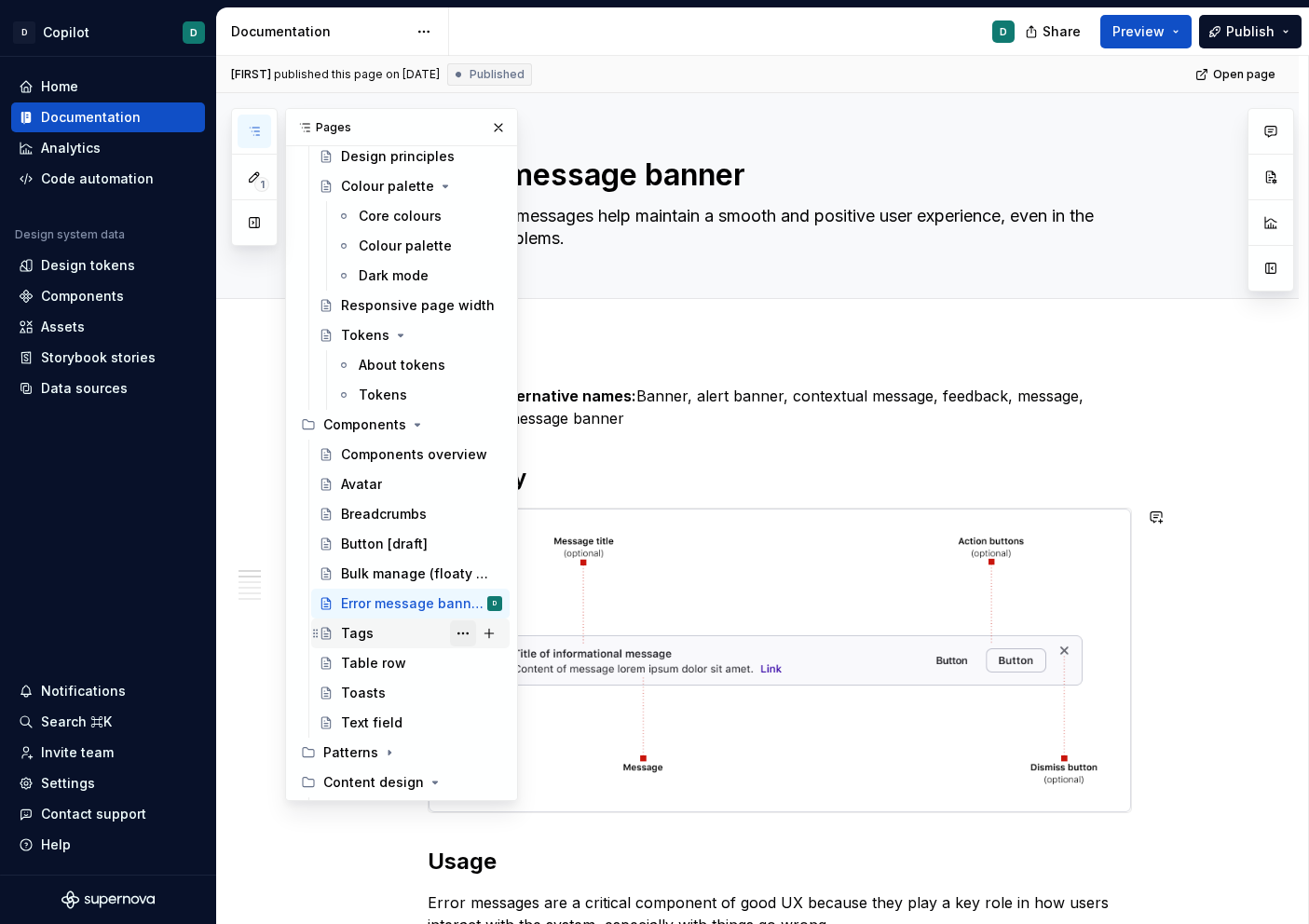 click at bounding box center [463, 633] 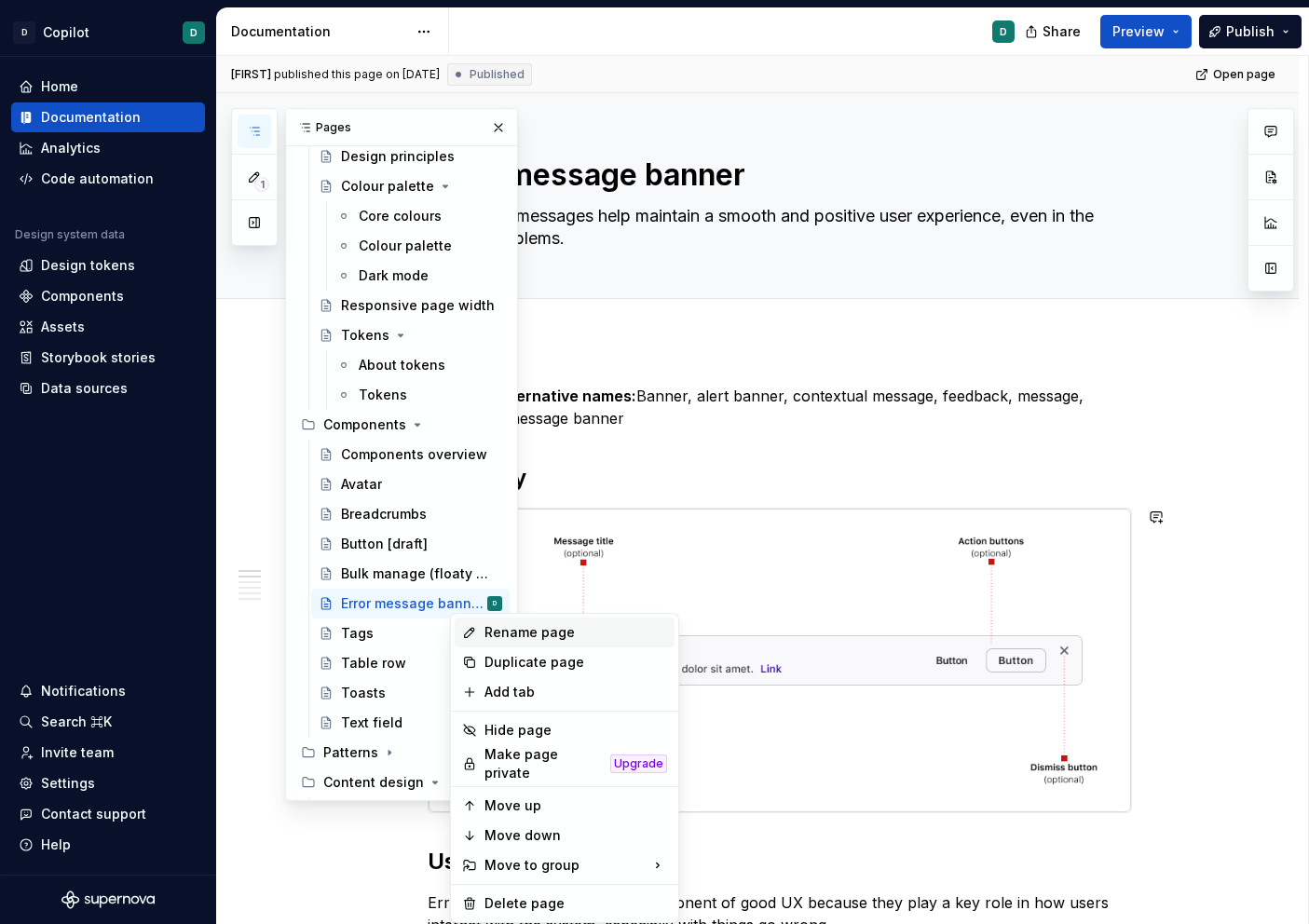 click on "Rename page" at bounding box center [576, 632] 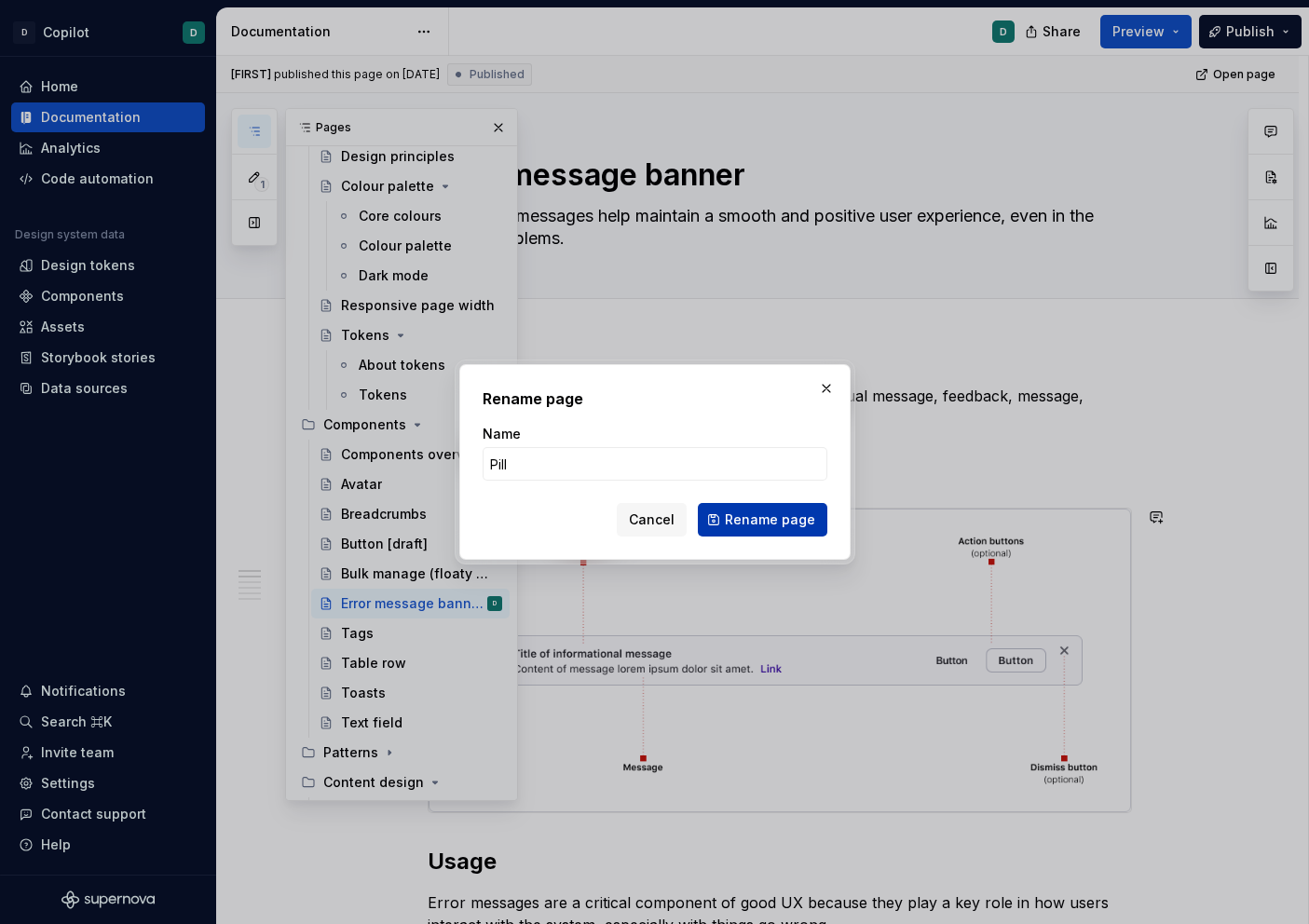 type on "Pill" 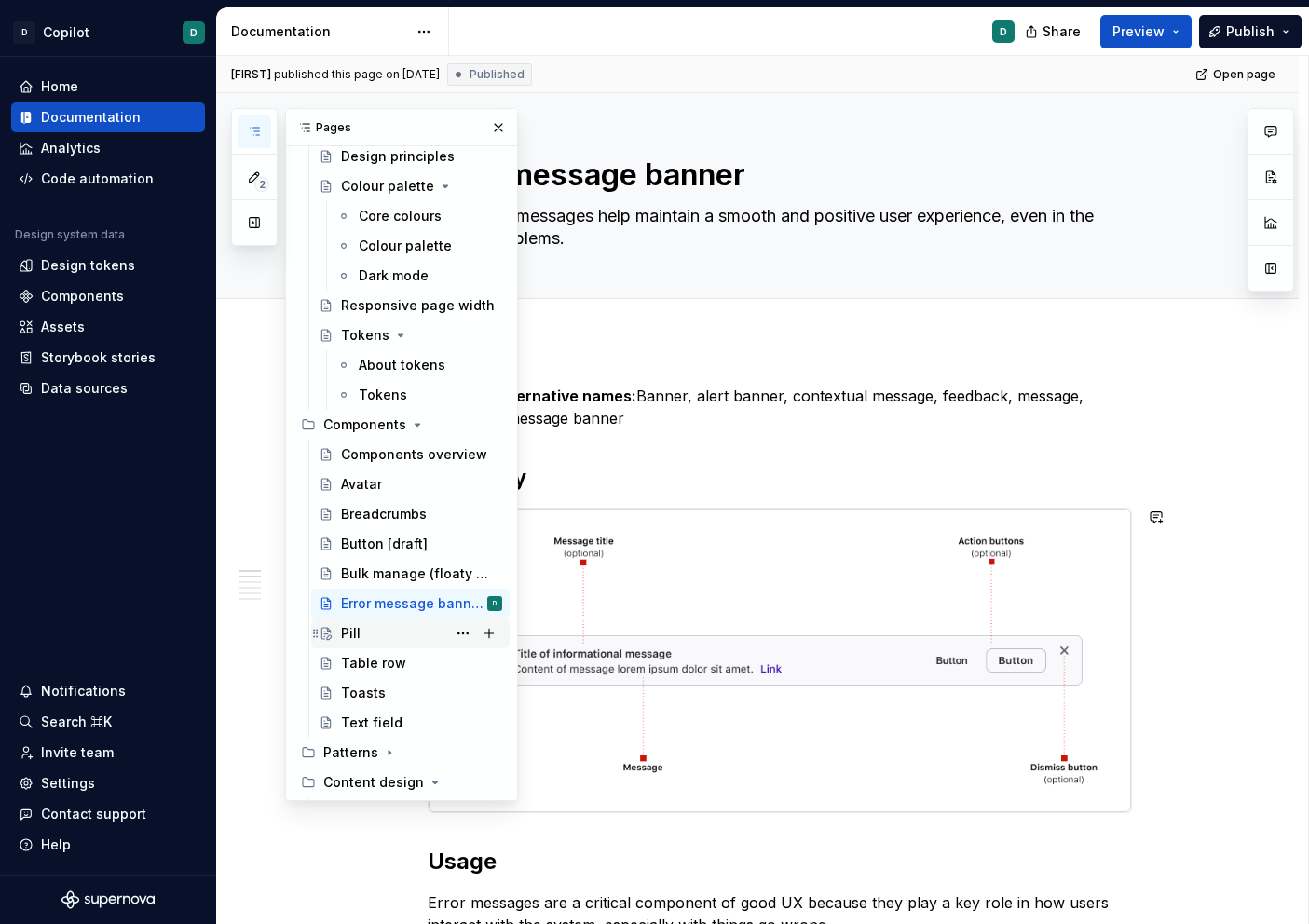 click on "Pill" at bounding box center [421, 633] 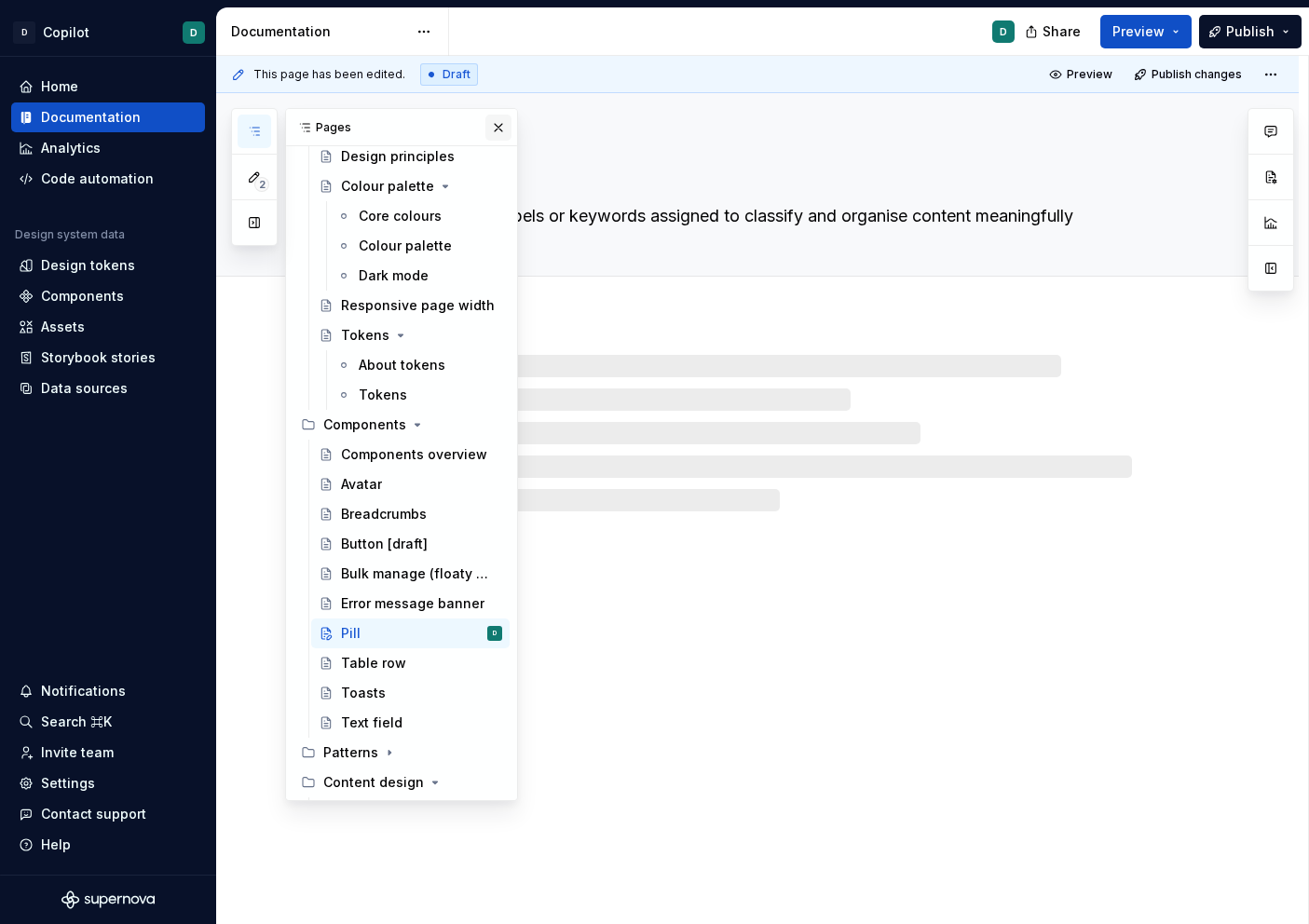 click at bounding box center (498, 128) 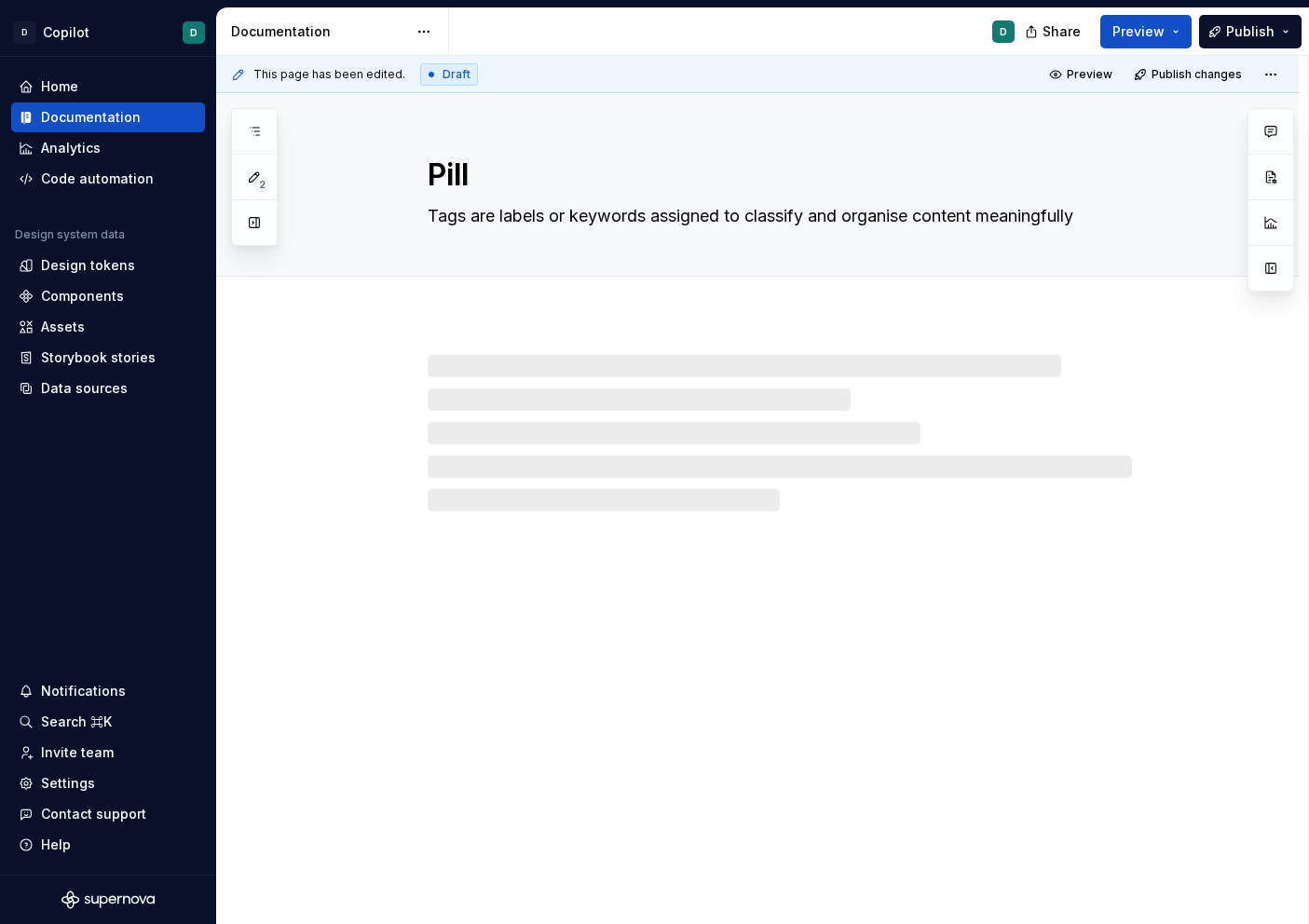 type on "*" 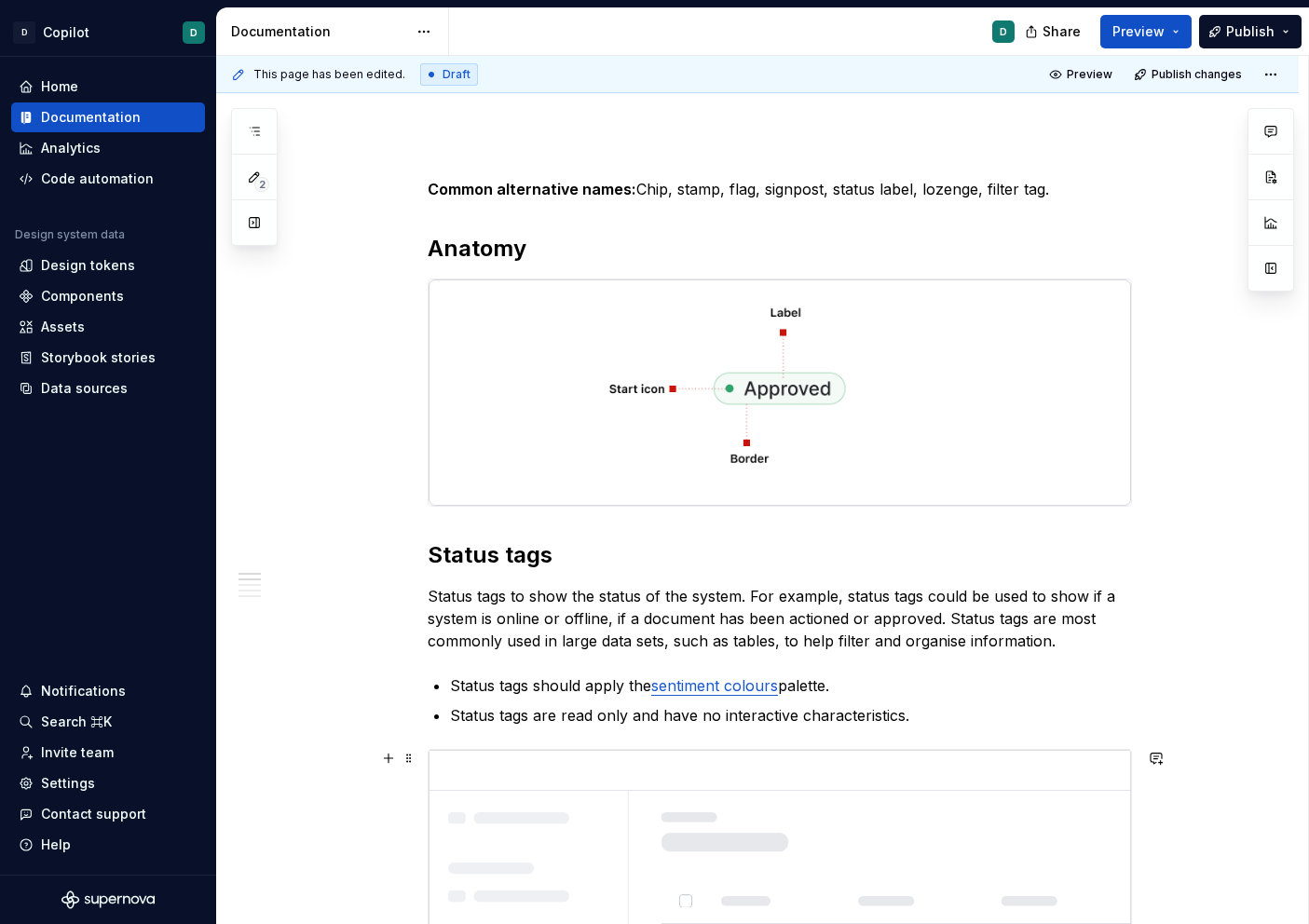 scroll, scrollTop: 186, scrollLeft: 0, axis: vertical 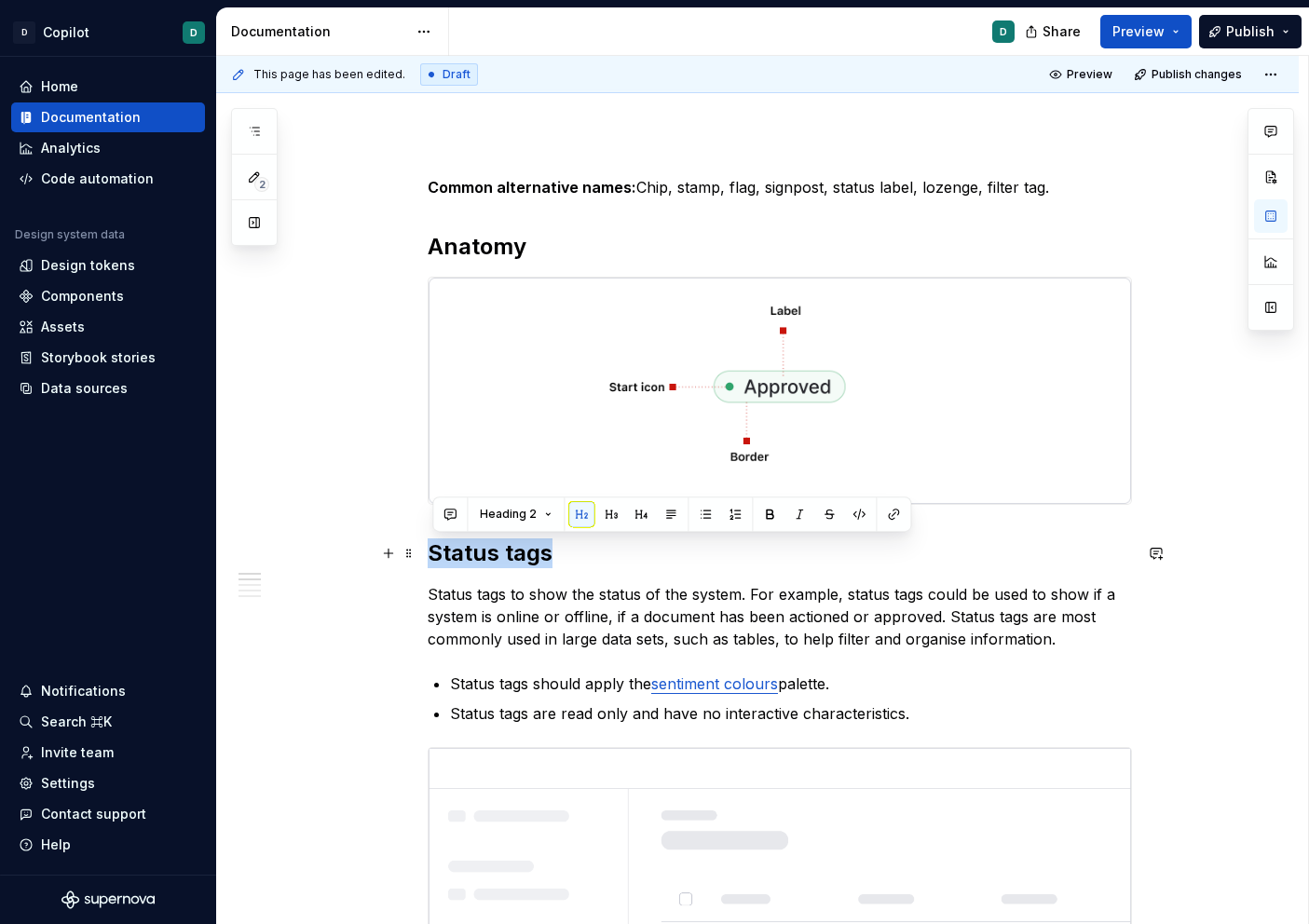 drag, startPoint x: 563, startPoint y: 554, endPoint x: 423, endPoint y: 553, distance: 140.00357 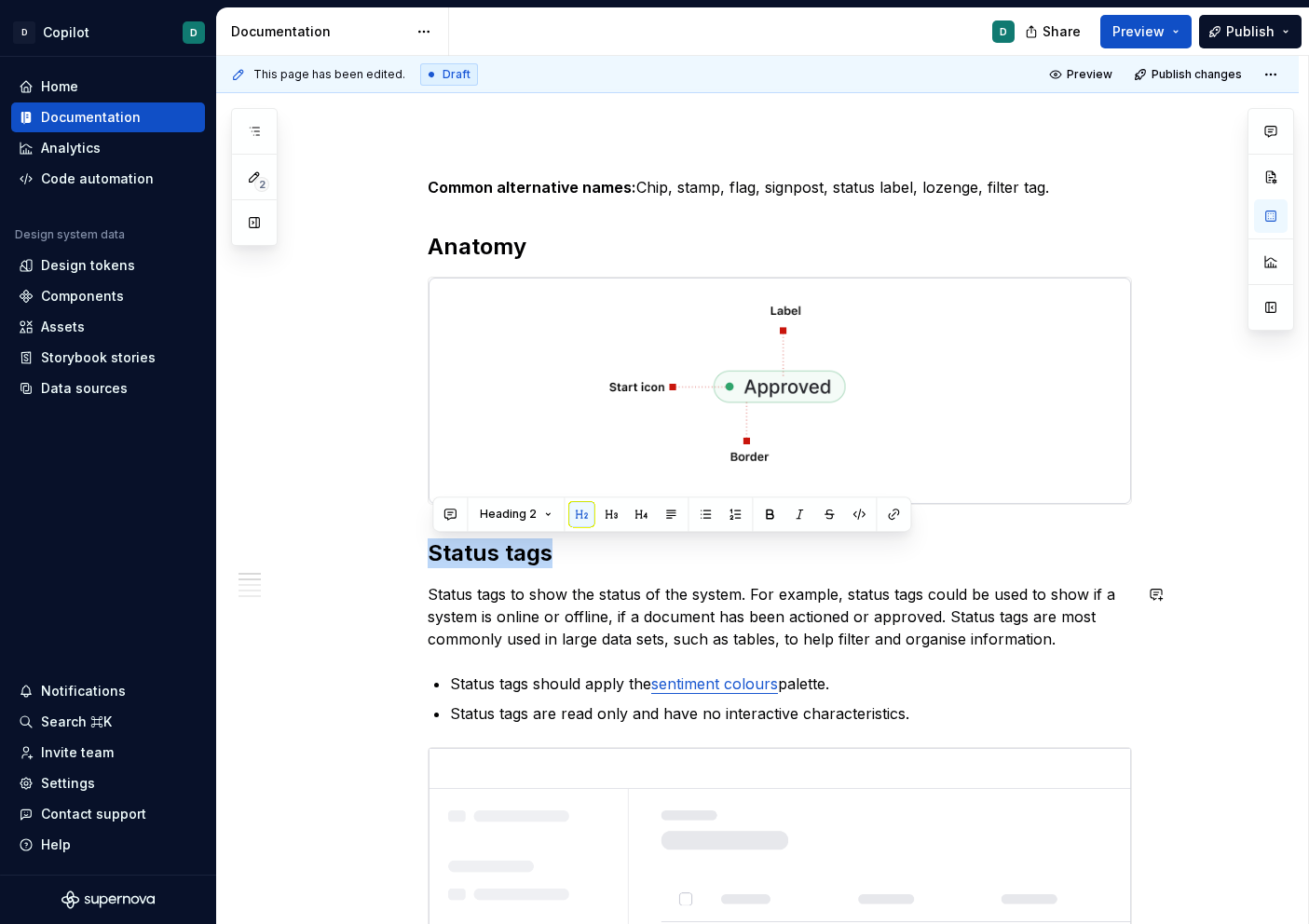 click on "Status tags" at bounding box center [780, 553] 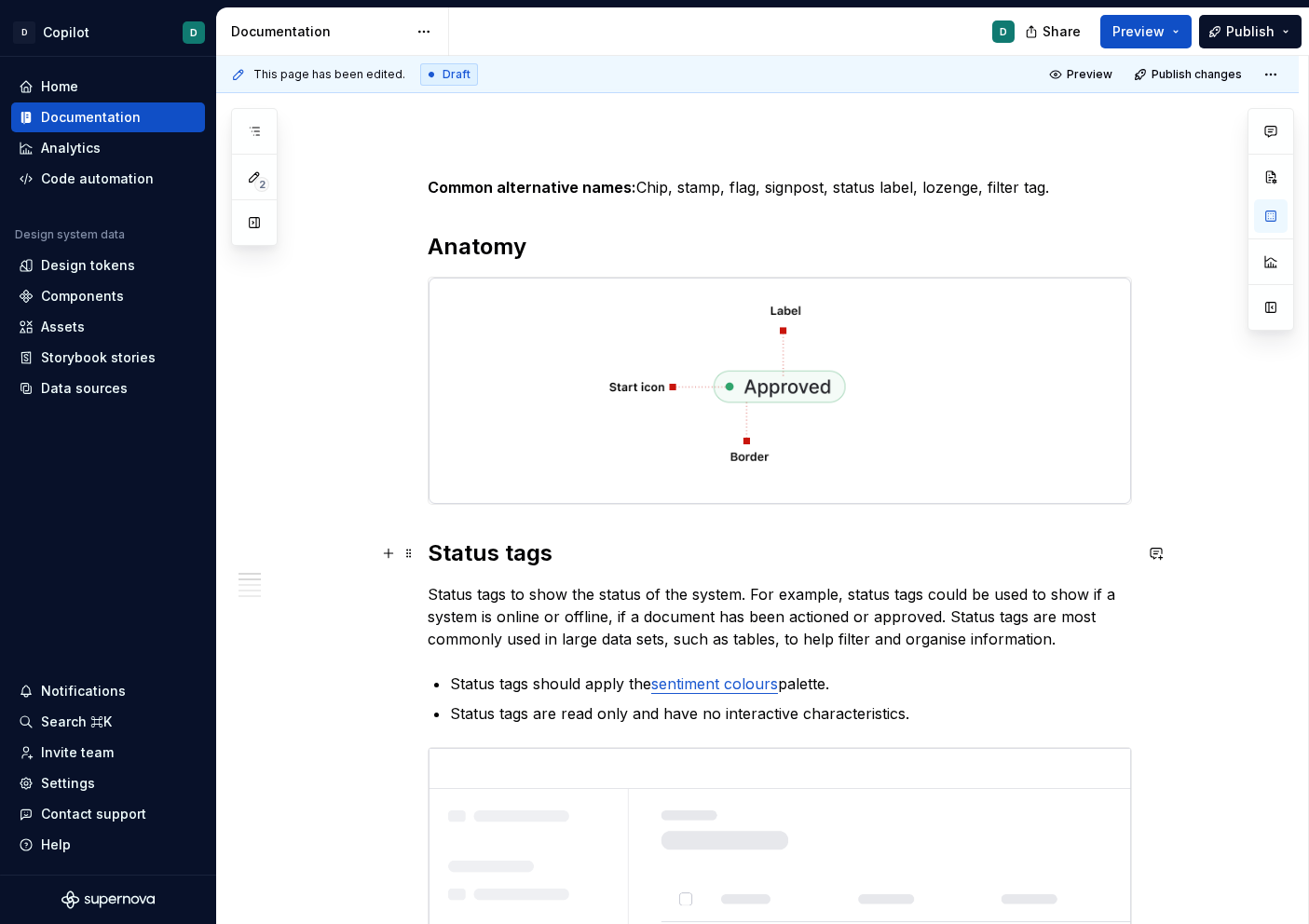 drag, startPoint x: 512, startPoint y: 559, endPoint x: 593, endPoint y: 559, distance: 81 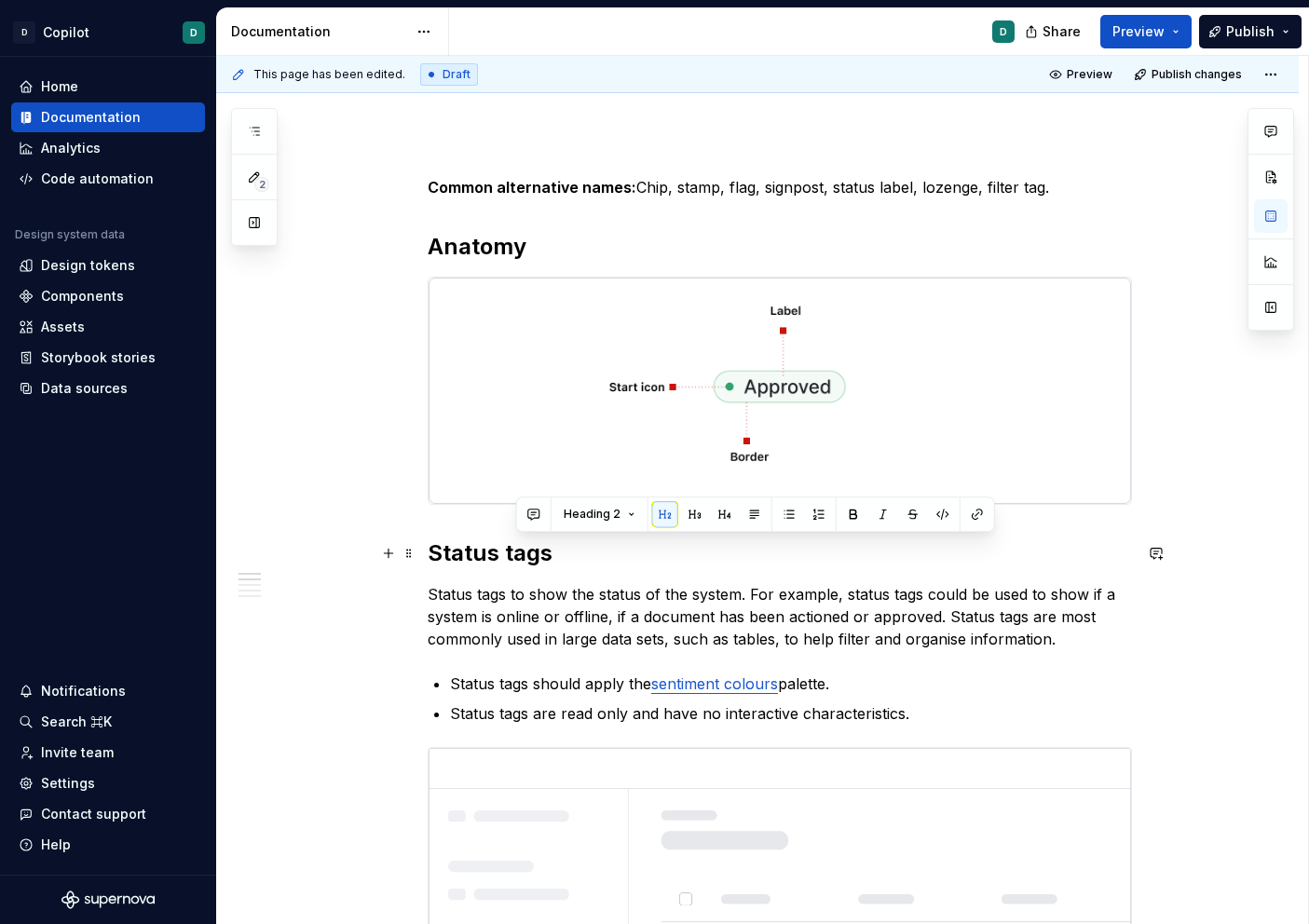type 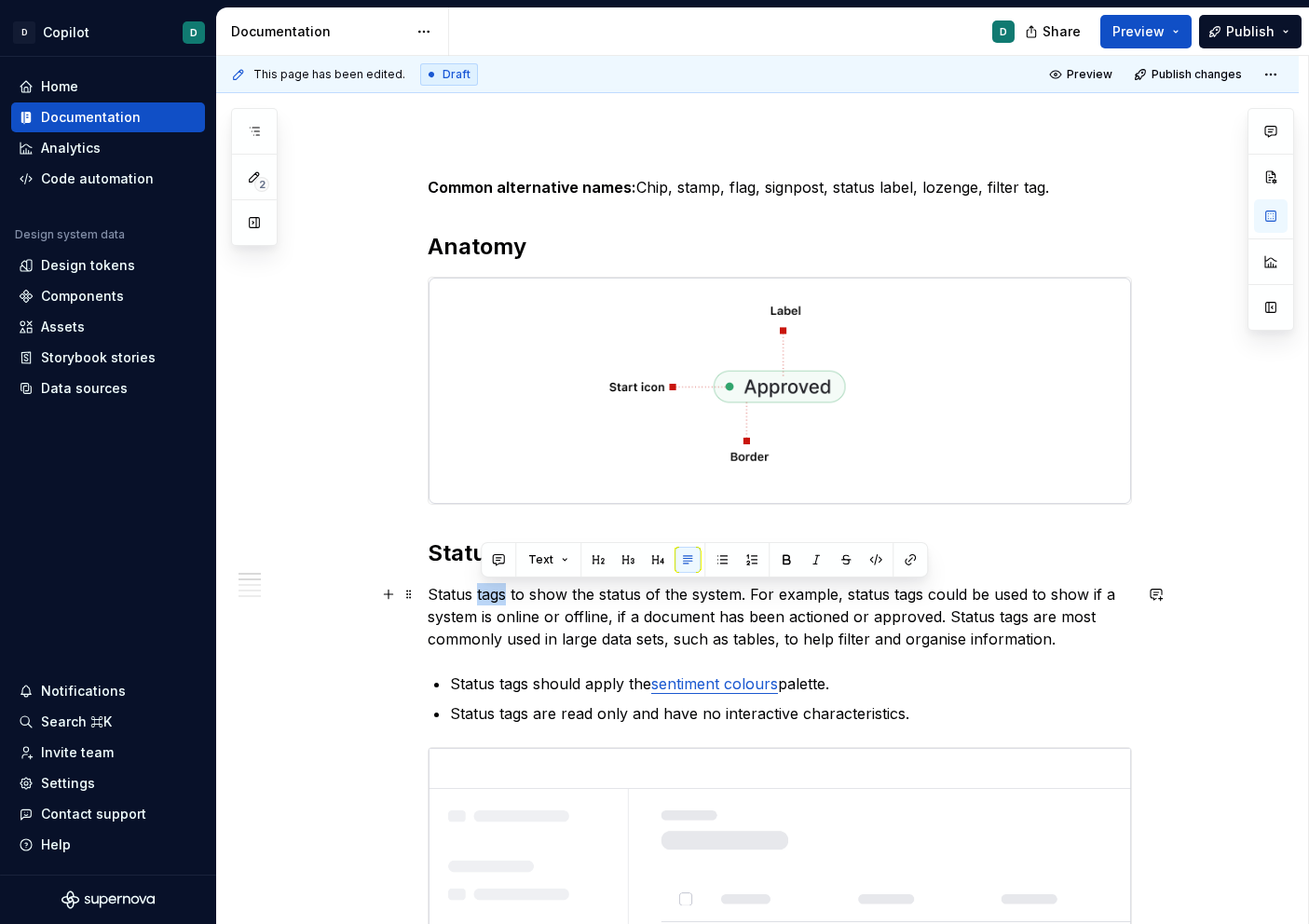 drag, startPoint x: 509, startPoint y: 591, endPoint x: 479, endPoint y: 592, distance: 30.01666 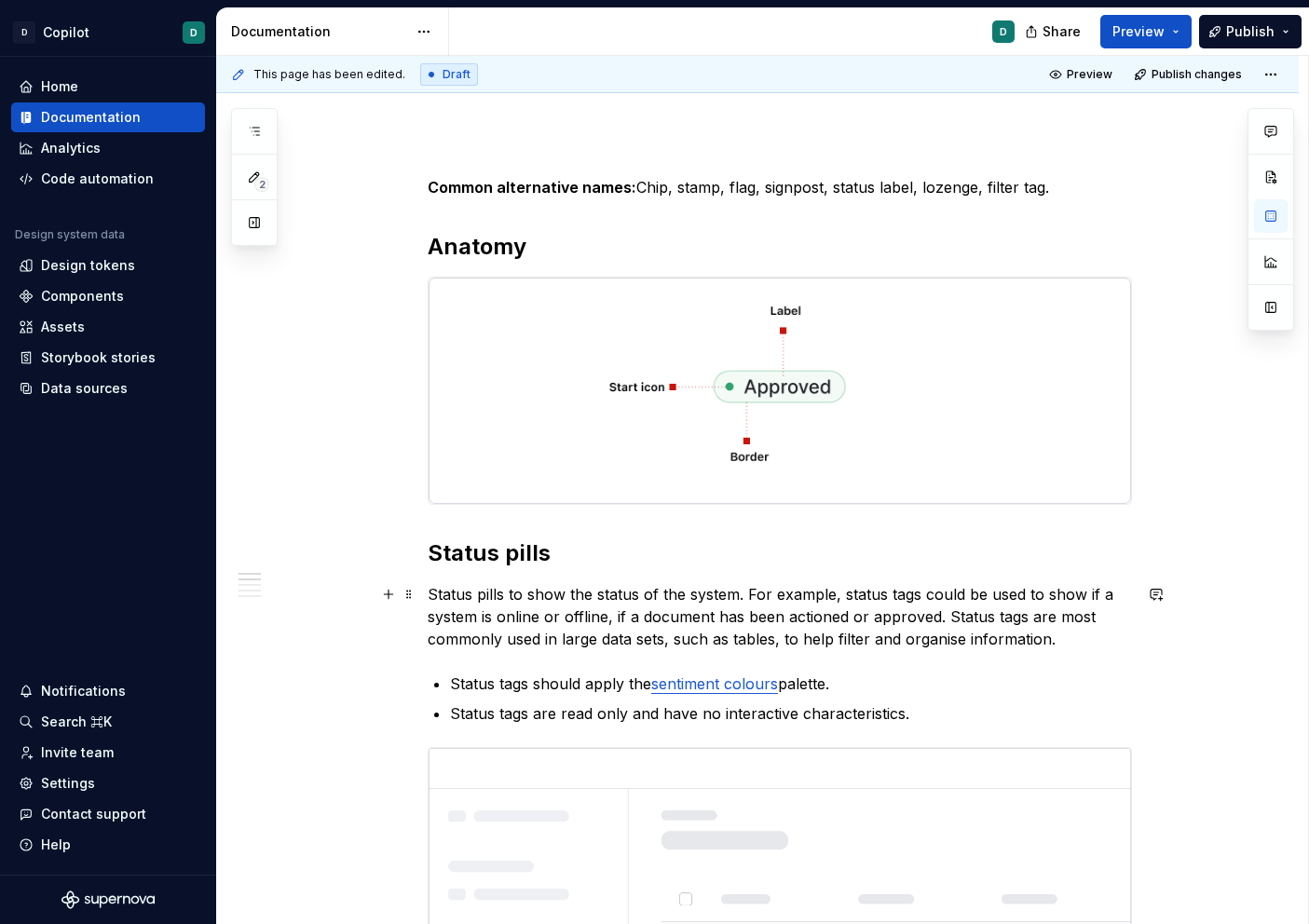 click on "Status pills to show the status of the system. For example, status tags could be used to show if a system is online or offline, if a document has been actioned or approved. Status tags are most commonly used in large data sets, such as tables, to help filter and organise information." at bounding box center [780, 617] 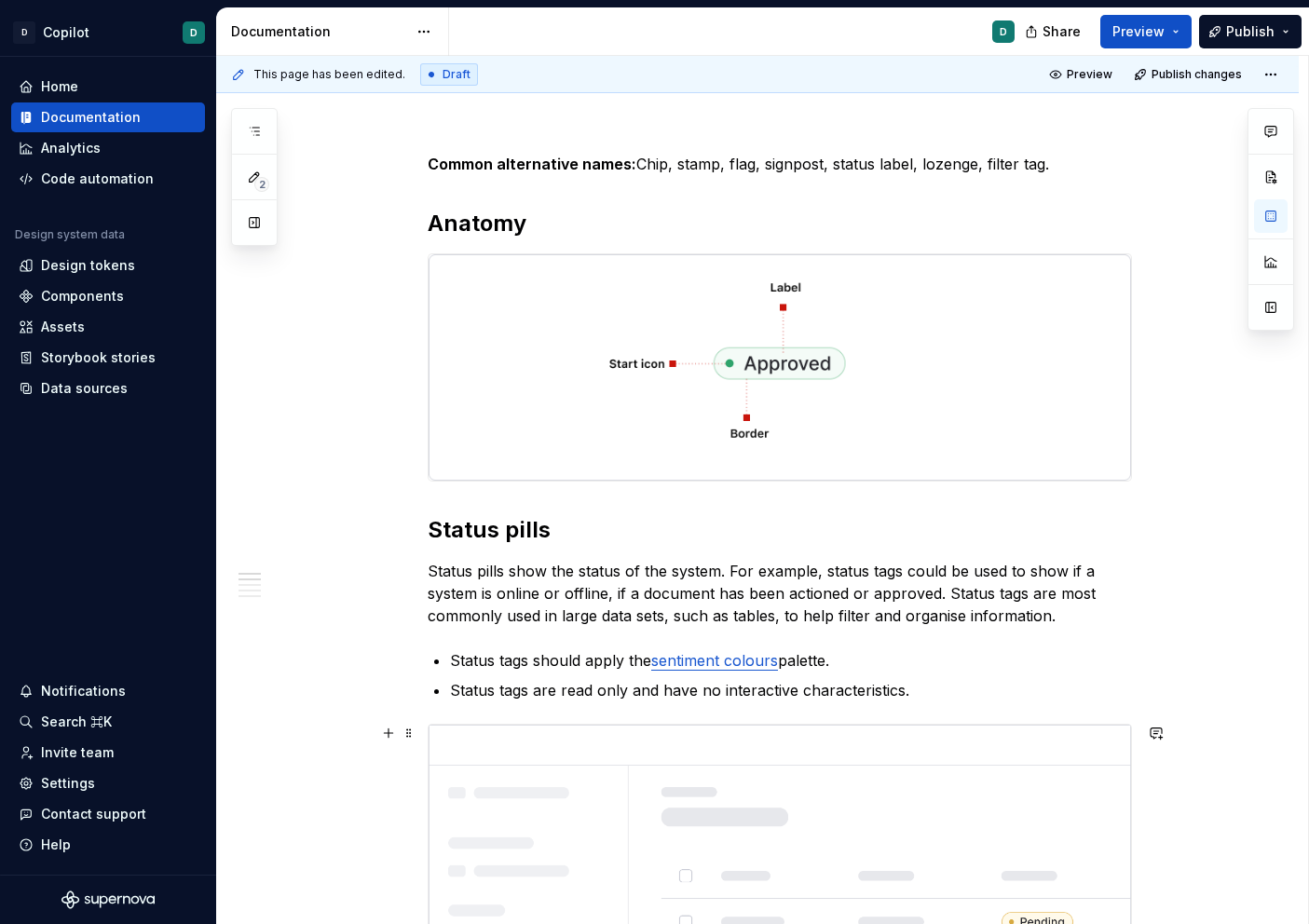 scroll, scrollTop: 212, scrollLeft: 0, axis: vertical 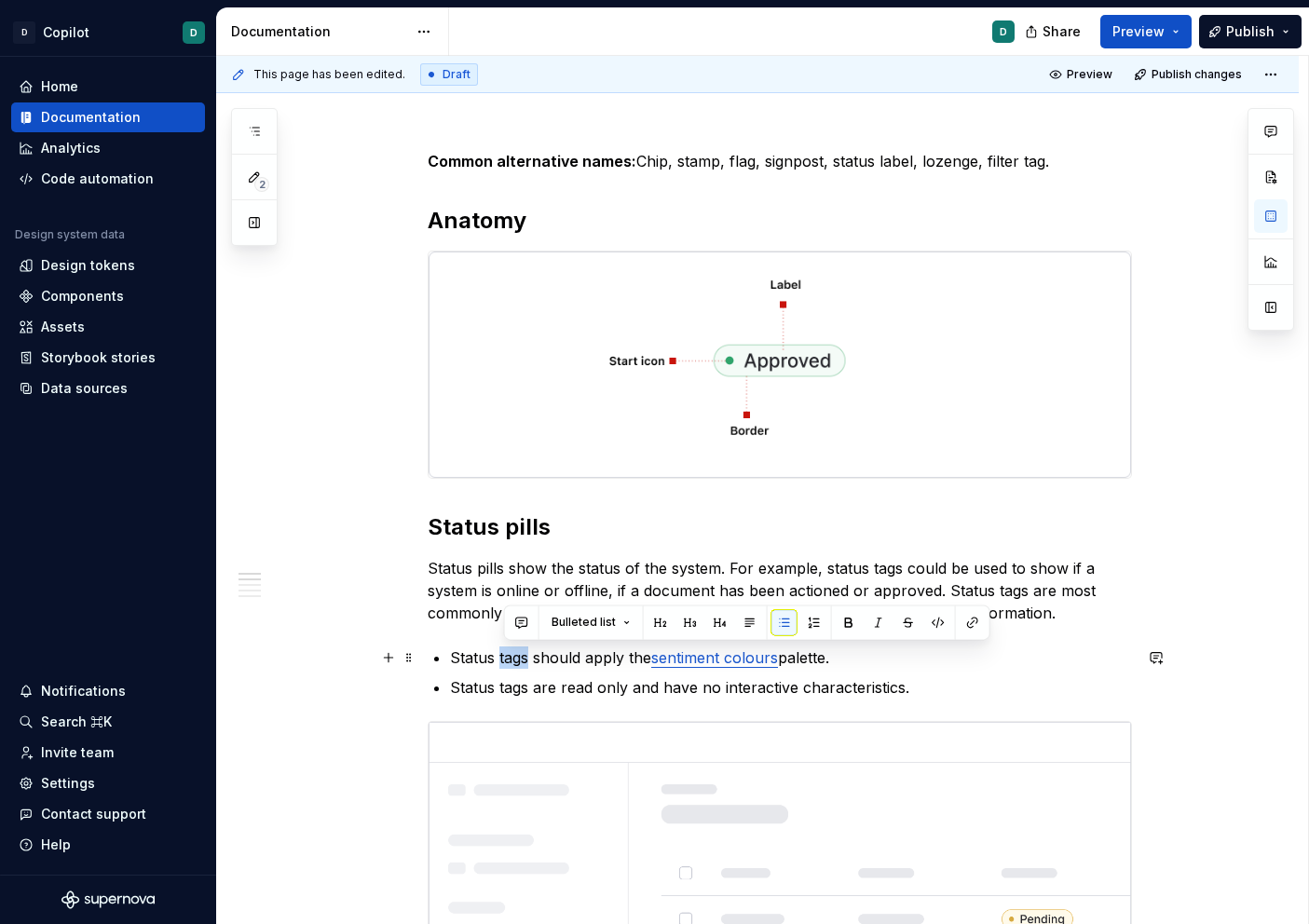 drag, startPoint x: 530, startPoint y: 659, endPoint x: 503, endPoint y: 659, distance: 27 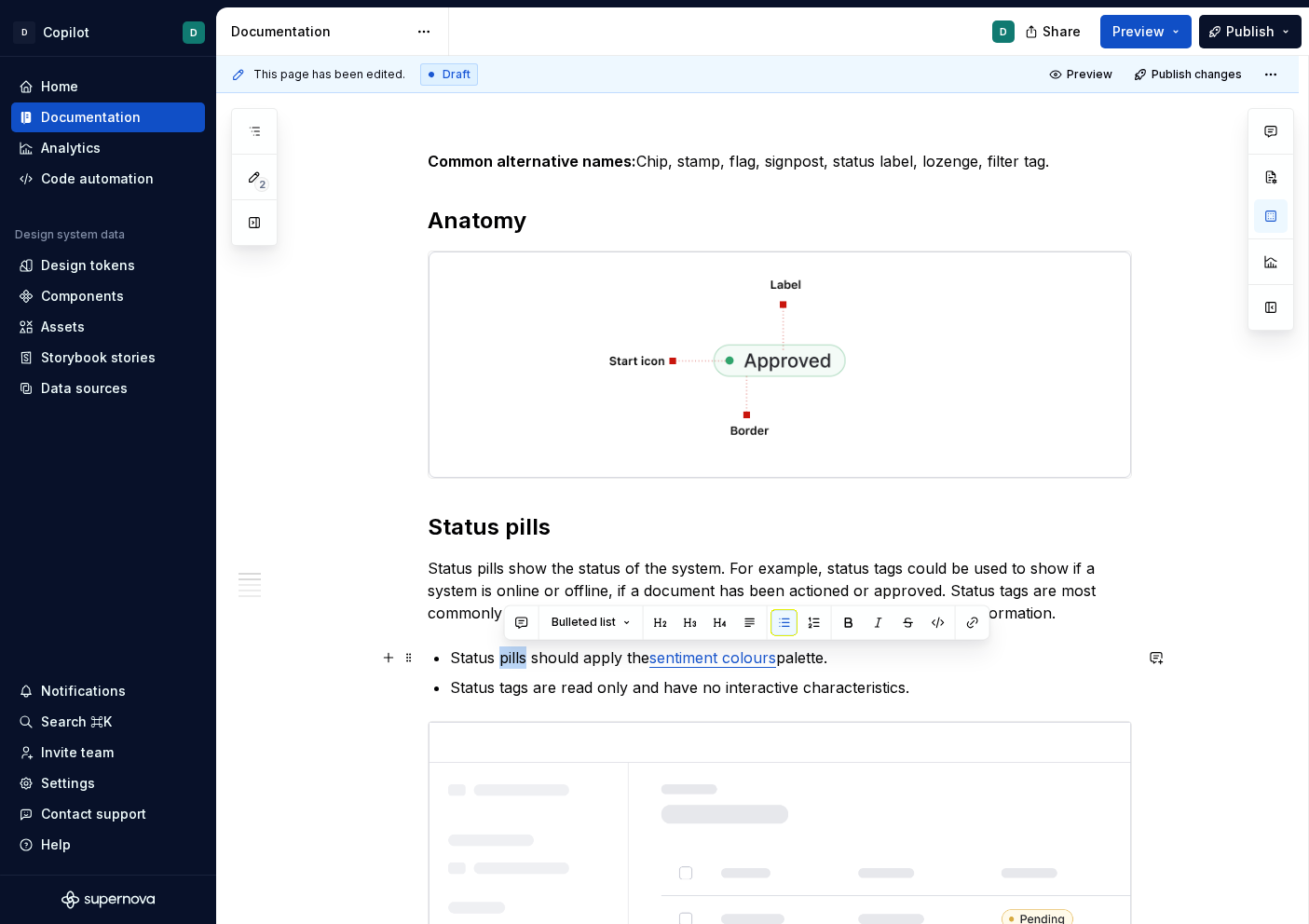 drag, startPoint x: 528, startPoint y: 654, endPoint x: 503, endPoint y: 654, distance: 25 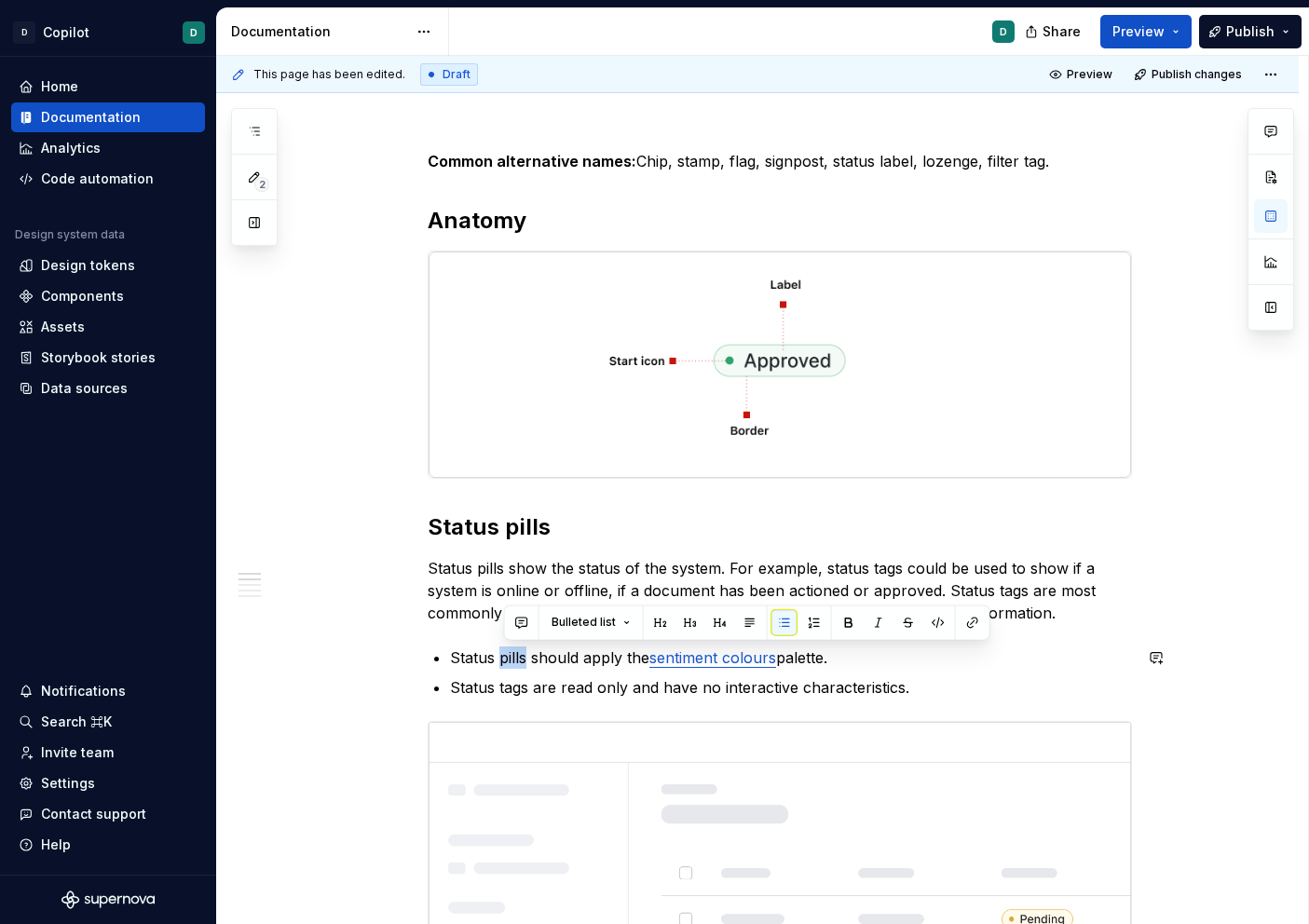 copy on "pills" 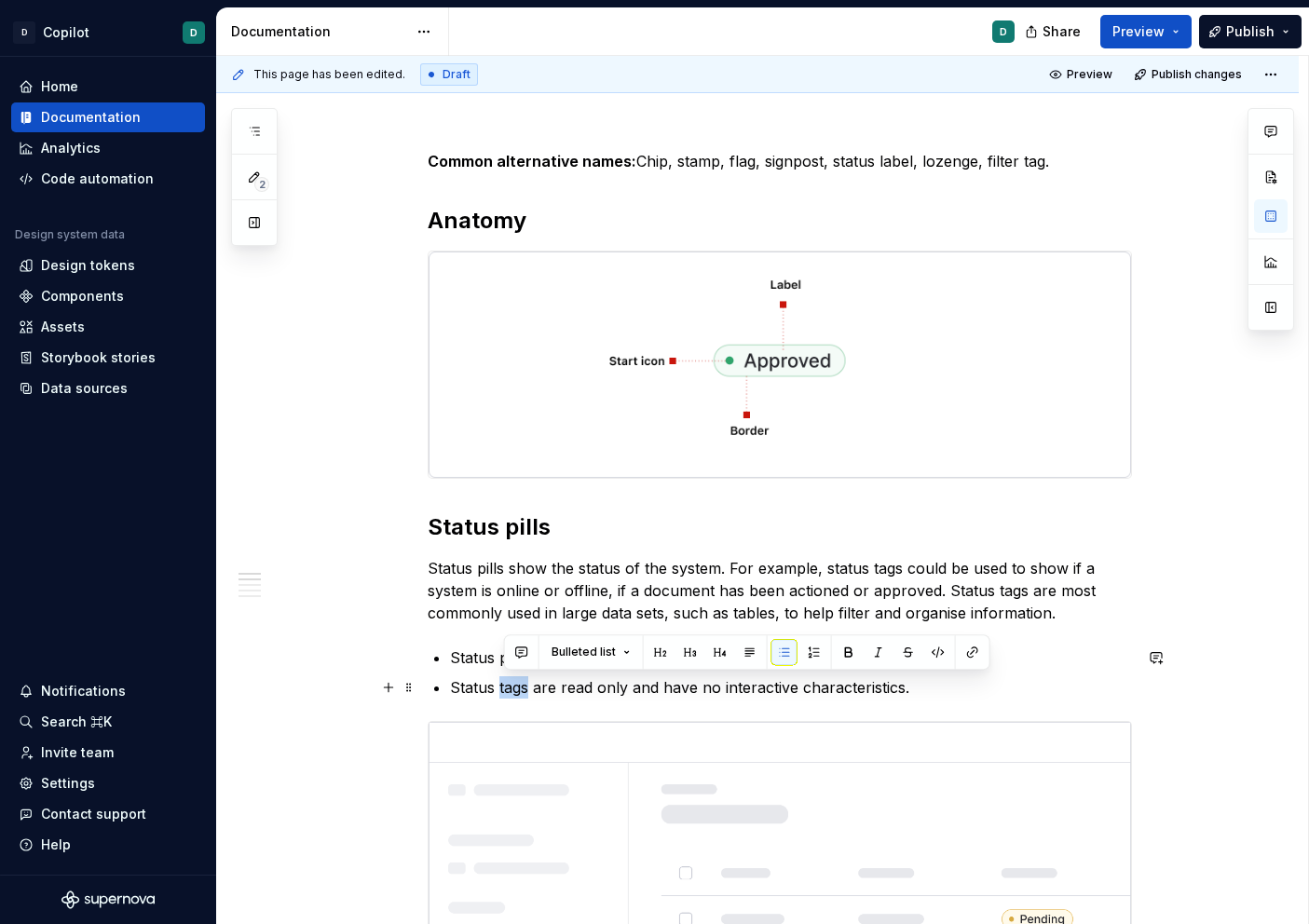 drag, startPoint x: 531, startPoint y: 687, endPoint x: 503, endPoint y: 688, distance: 28.017851 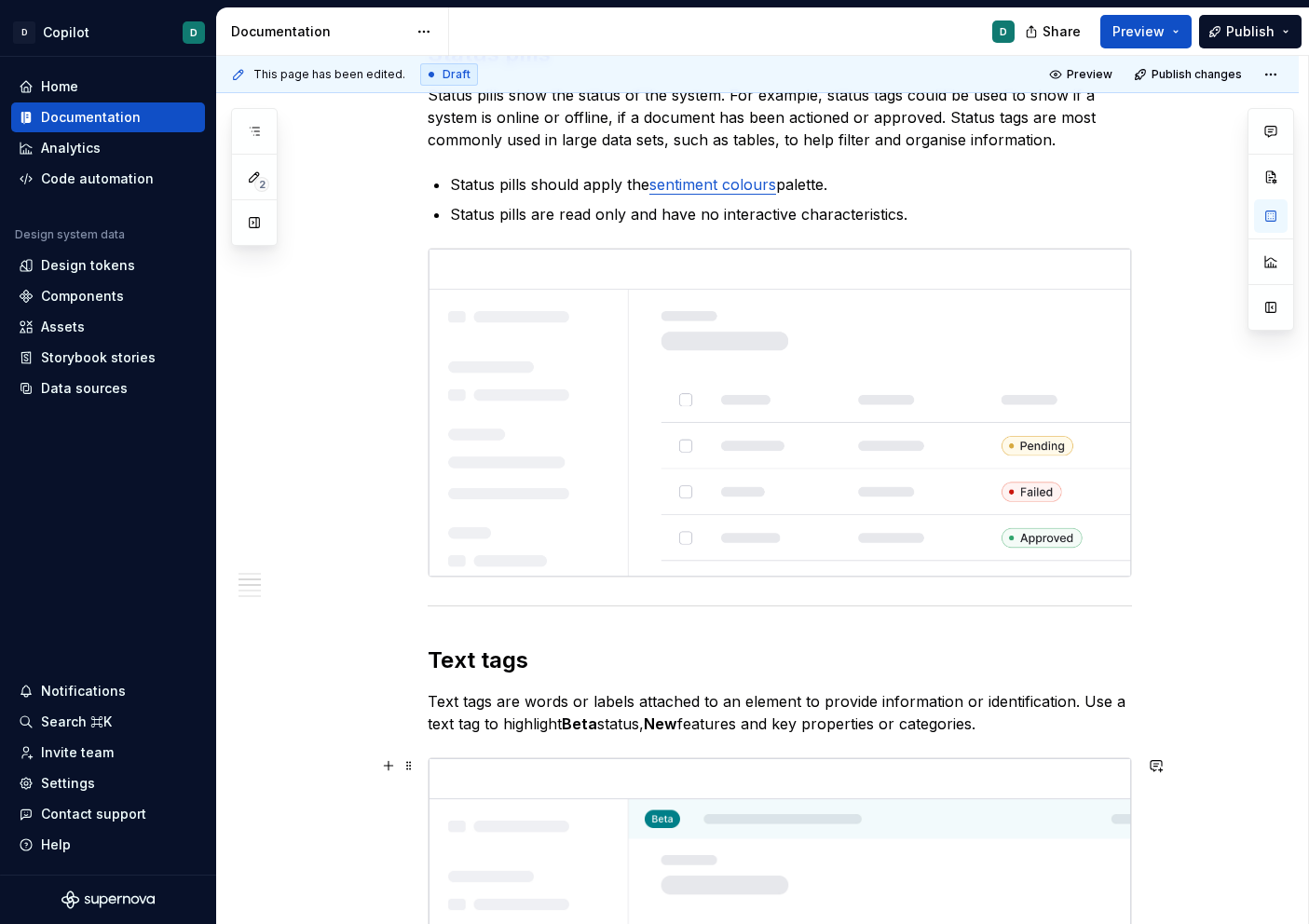scroll, scrollTop: 705, scrollLeft: 0, axis: vertical 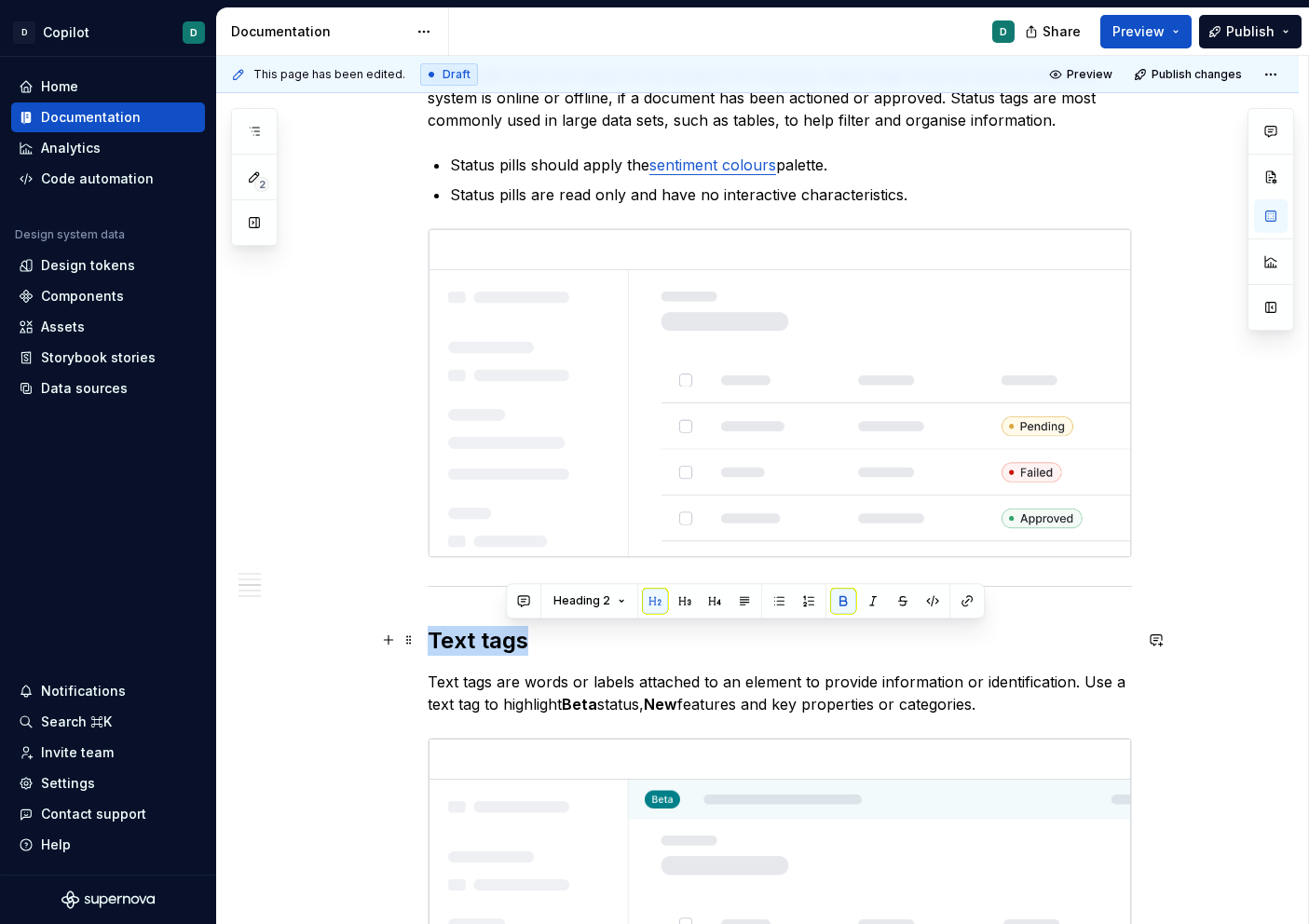 drag, startPoint x: 543, startPoint y: 640, endPoint x: 367, endPoint y: 640, distance: 176 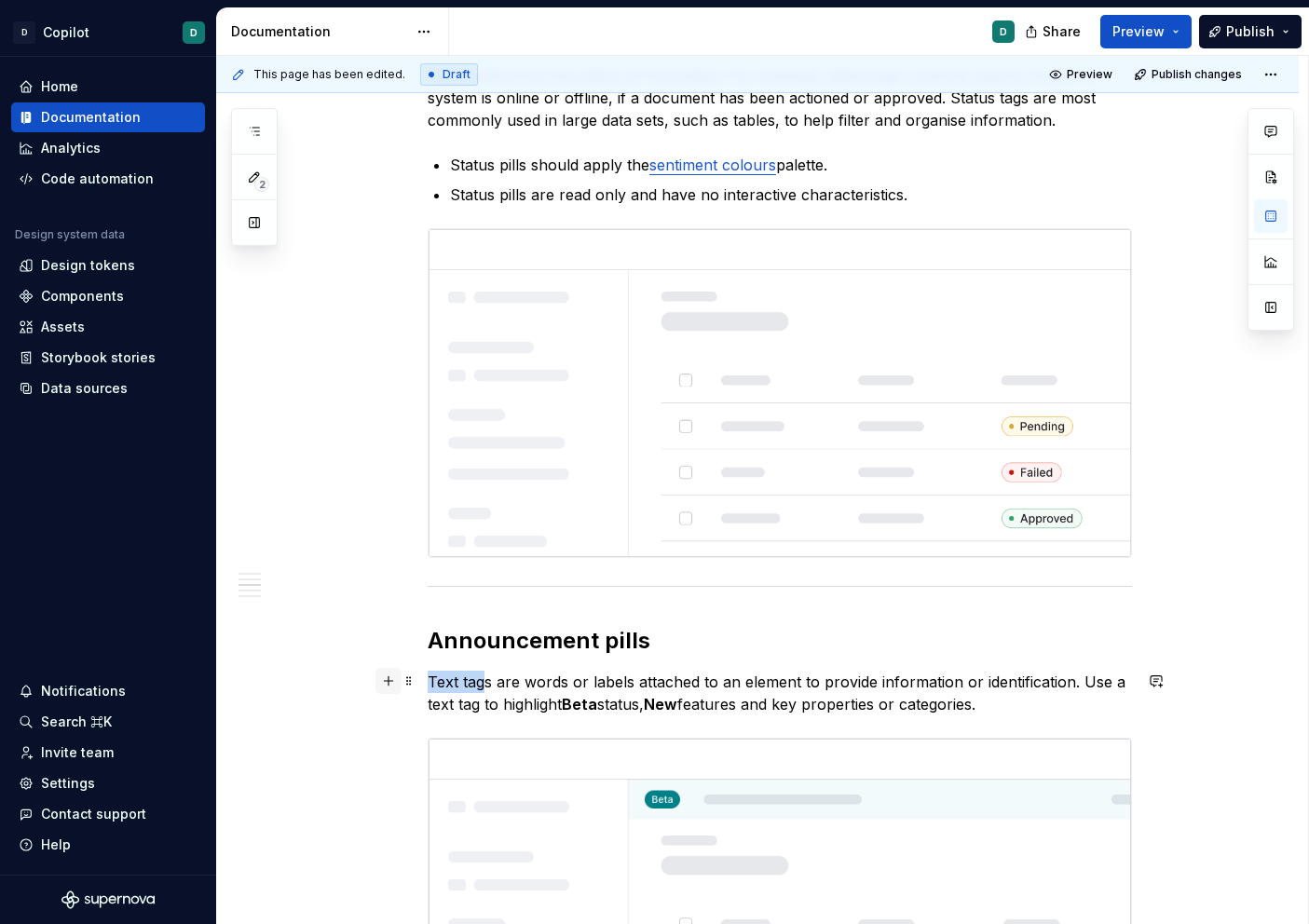 drag, startPoint x: 492, startPoint y: 683, endPoint x: 395, endPoint y: 683, distance: 97 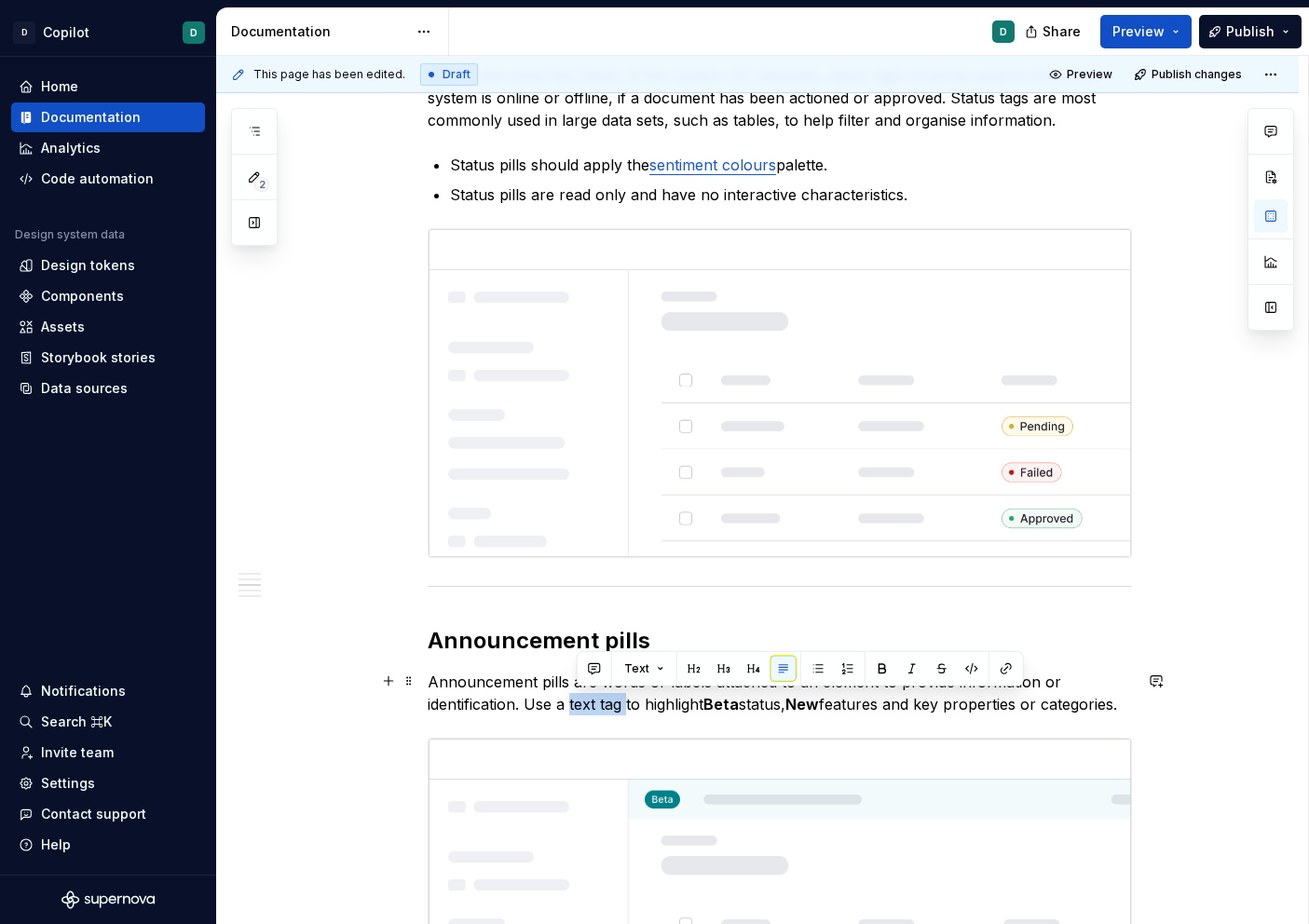 drag, startPoint x: 633, startPoint y: 703, endPoint x: 576, endPoint y: 703, distance: 57 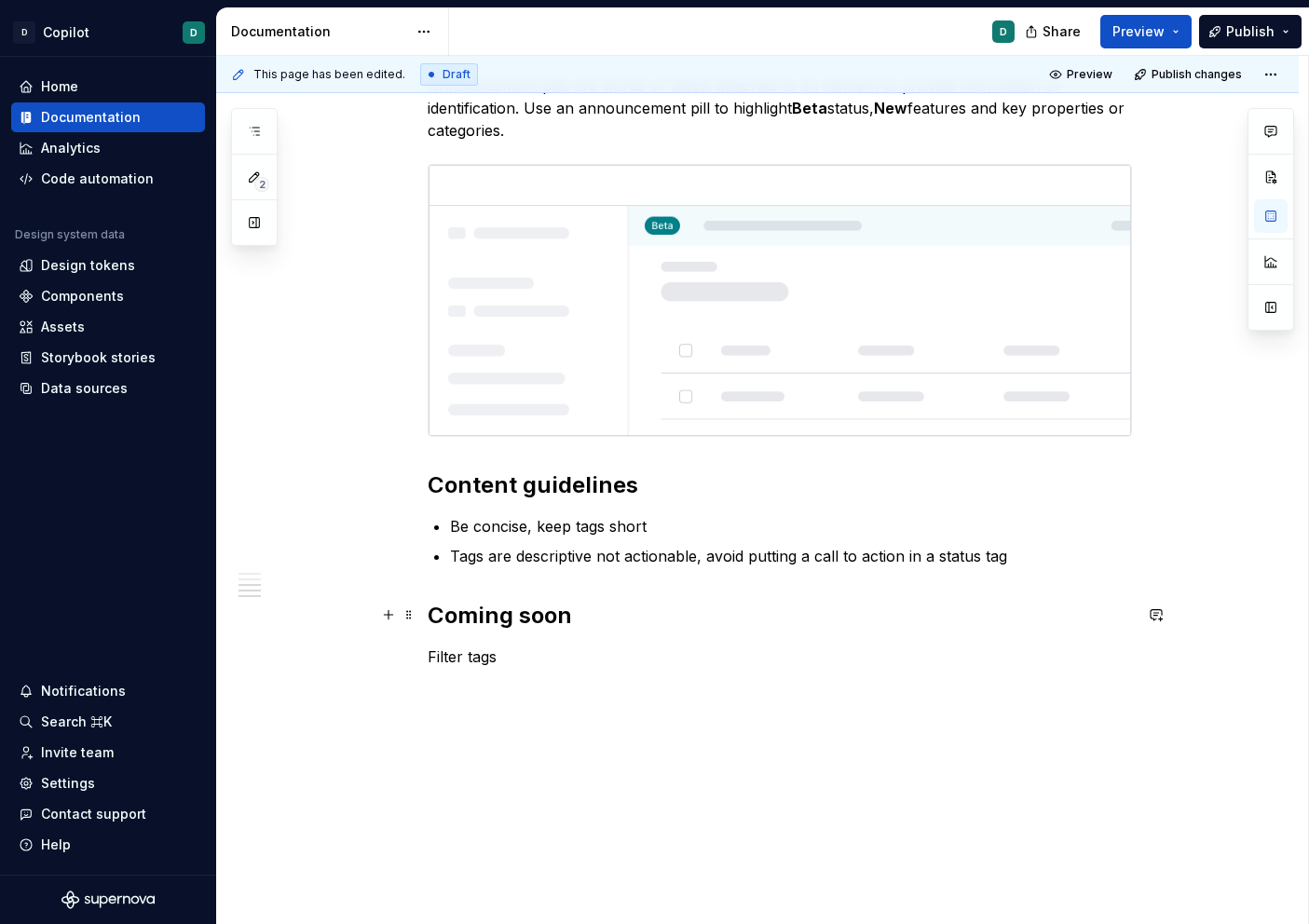 scroll, scrollTop: 1379, scrollLeft: 0, axis: vertical 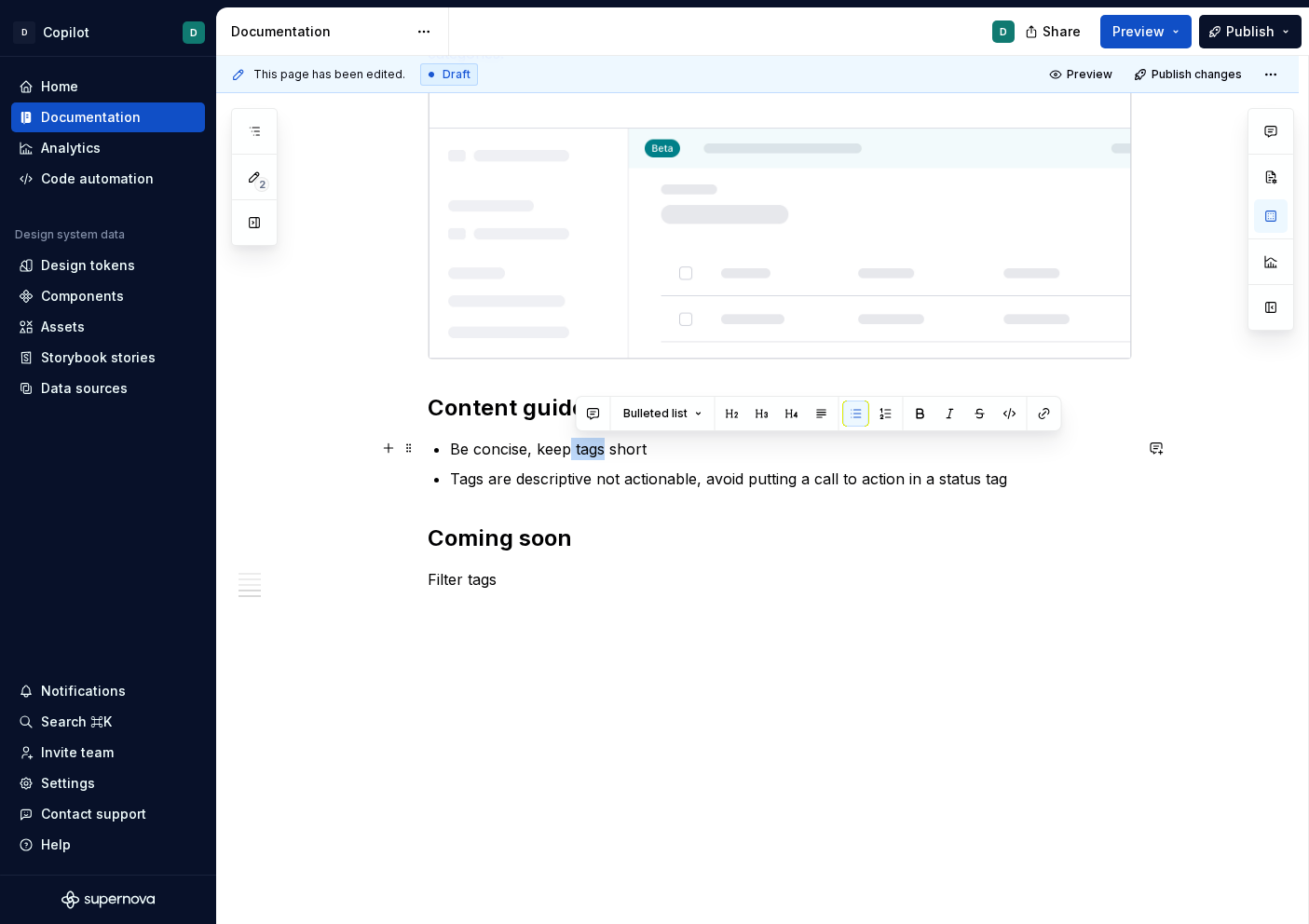 drag, startPoint x: 609, startPoint y: 448, endPoint x: 577, endPoint y: 449, distance: 32.015621 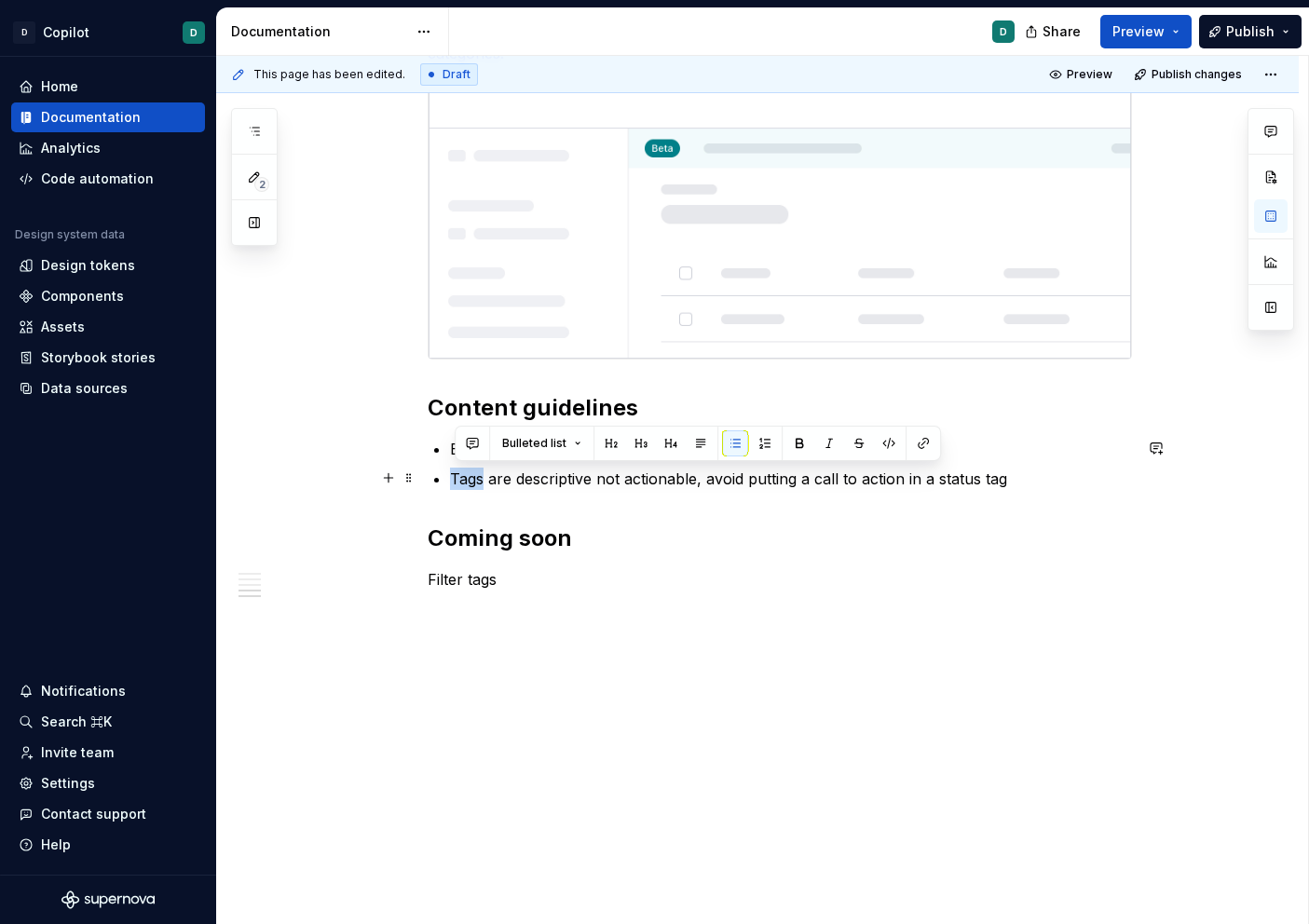 drag, startPoint x: 488, startPoint y: 478, endPoint x: 452, endPoint y: 478, distance: 36 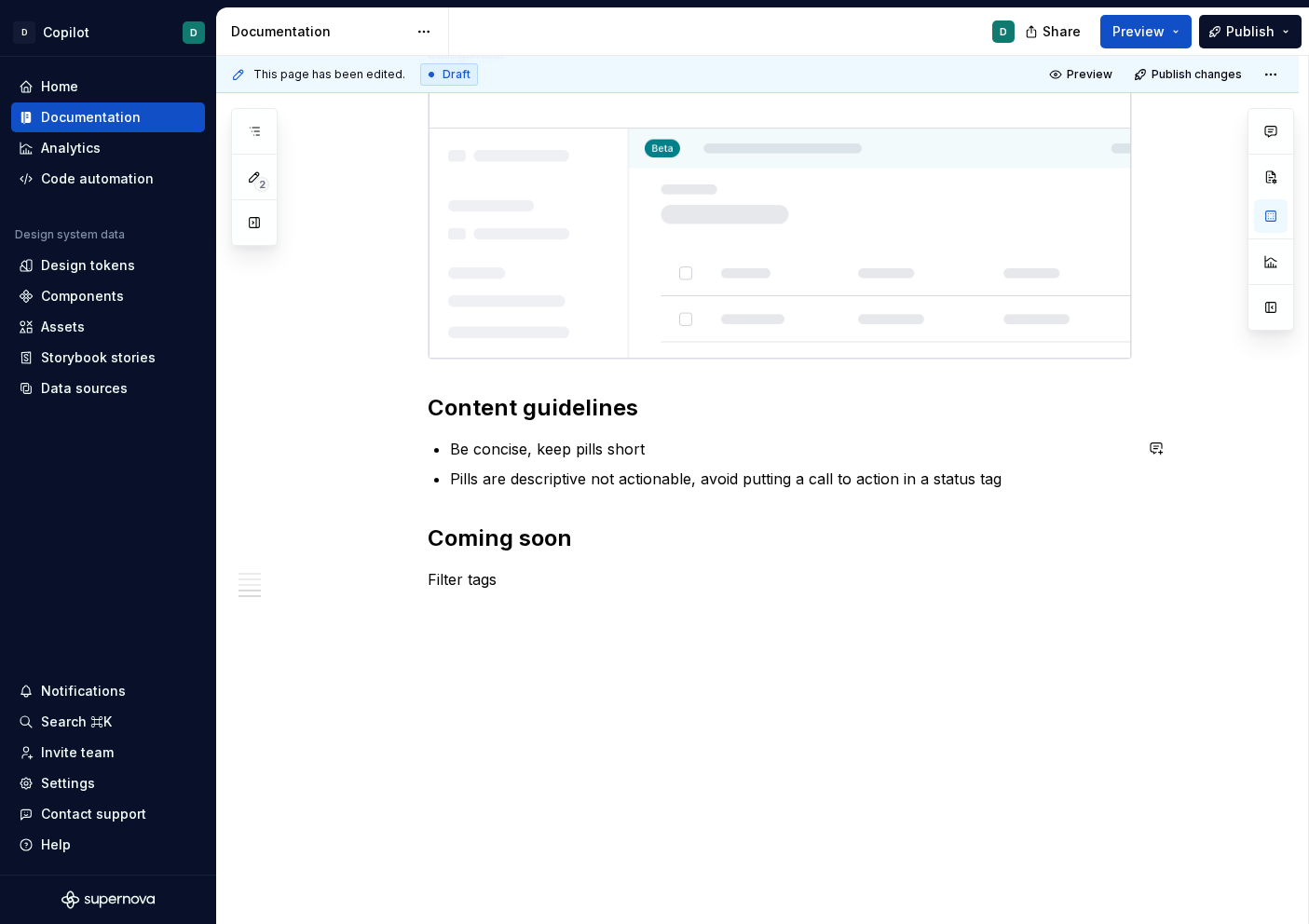 scroll, scrollTop: 1369, scrollLeft: 0, axis: vertical 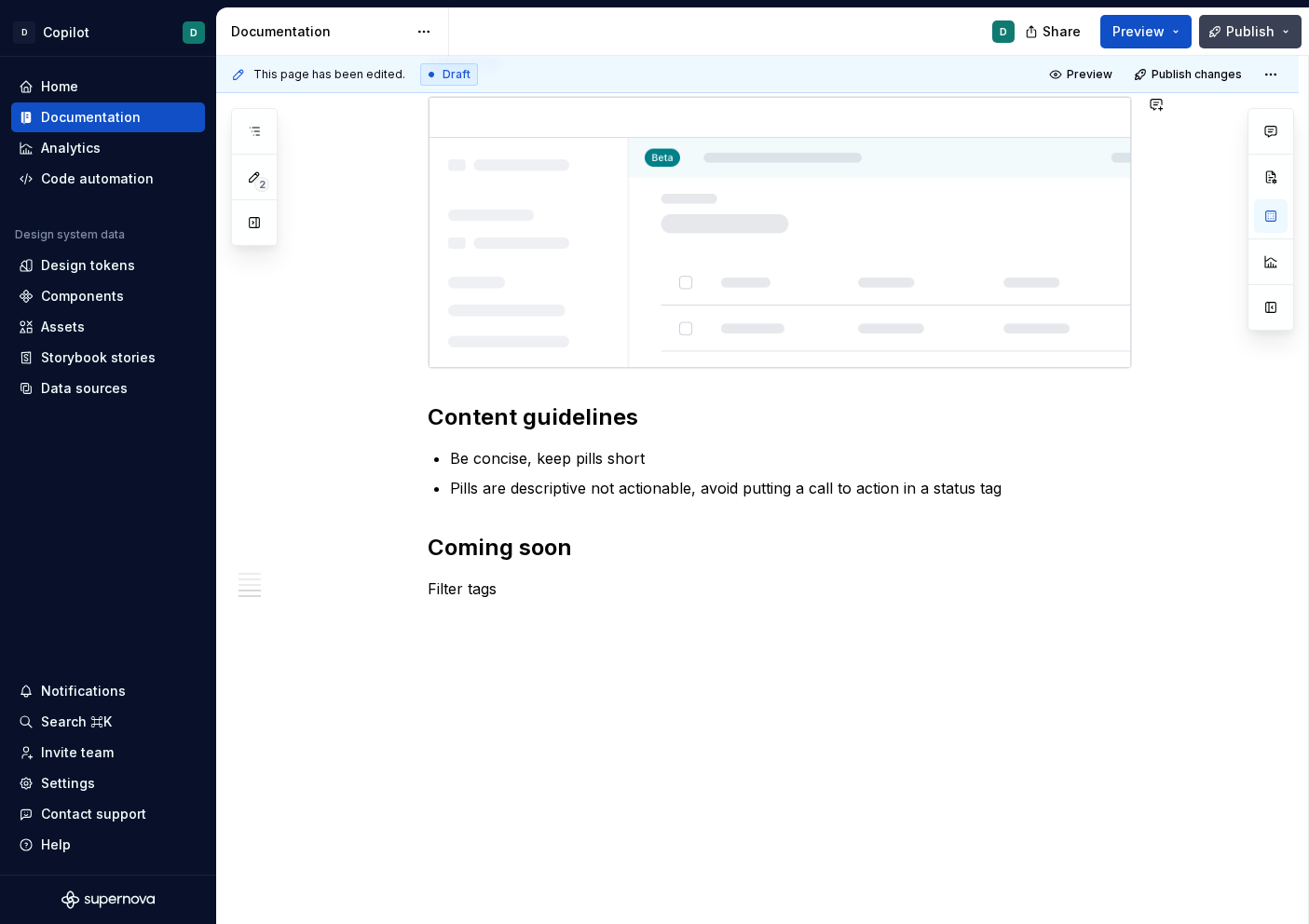 click on "Publish" at bounding box center (1250, 32) 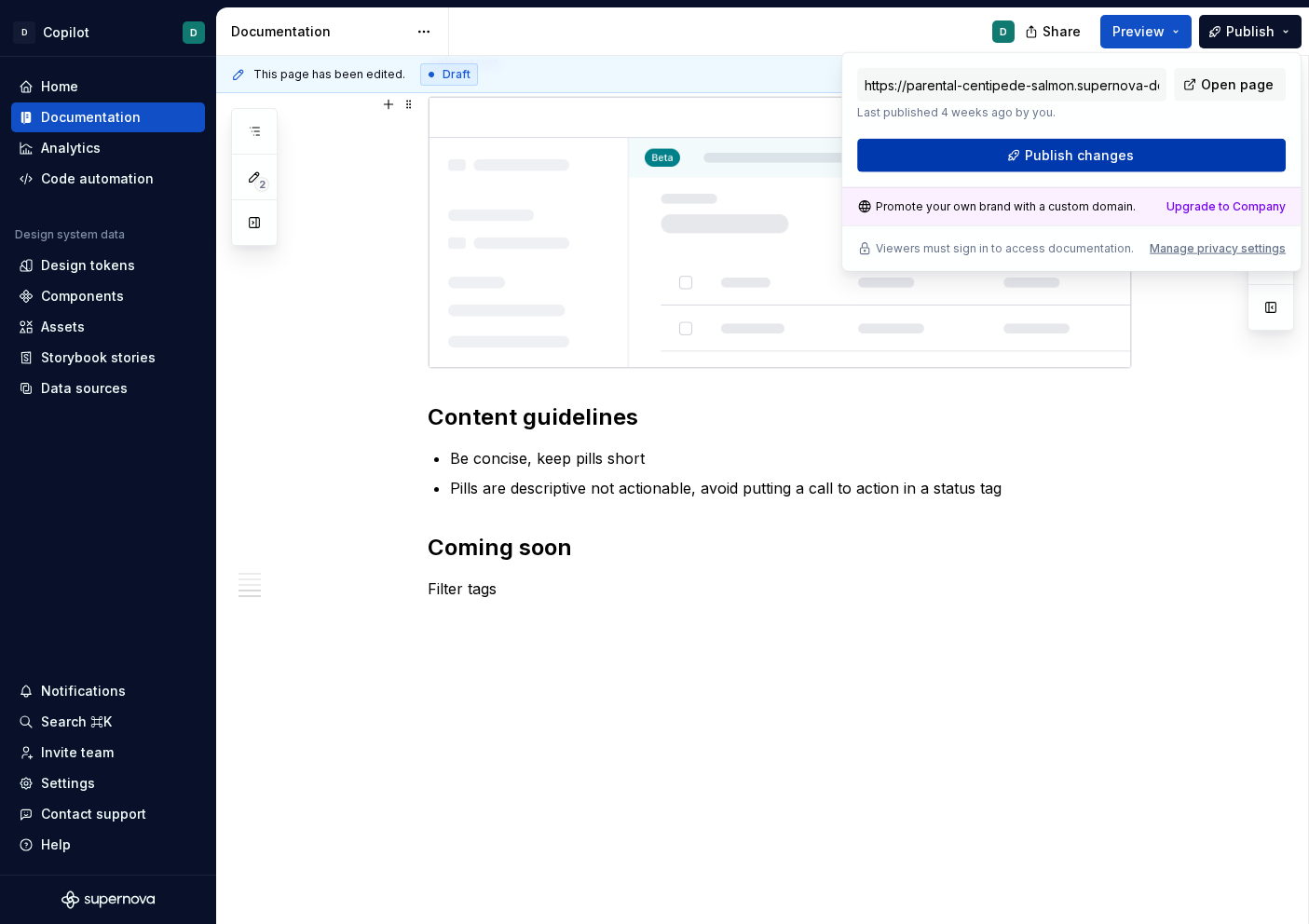 click on "Publish changes" at bounding box center [1071, 156] 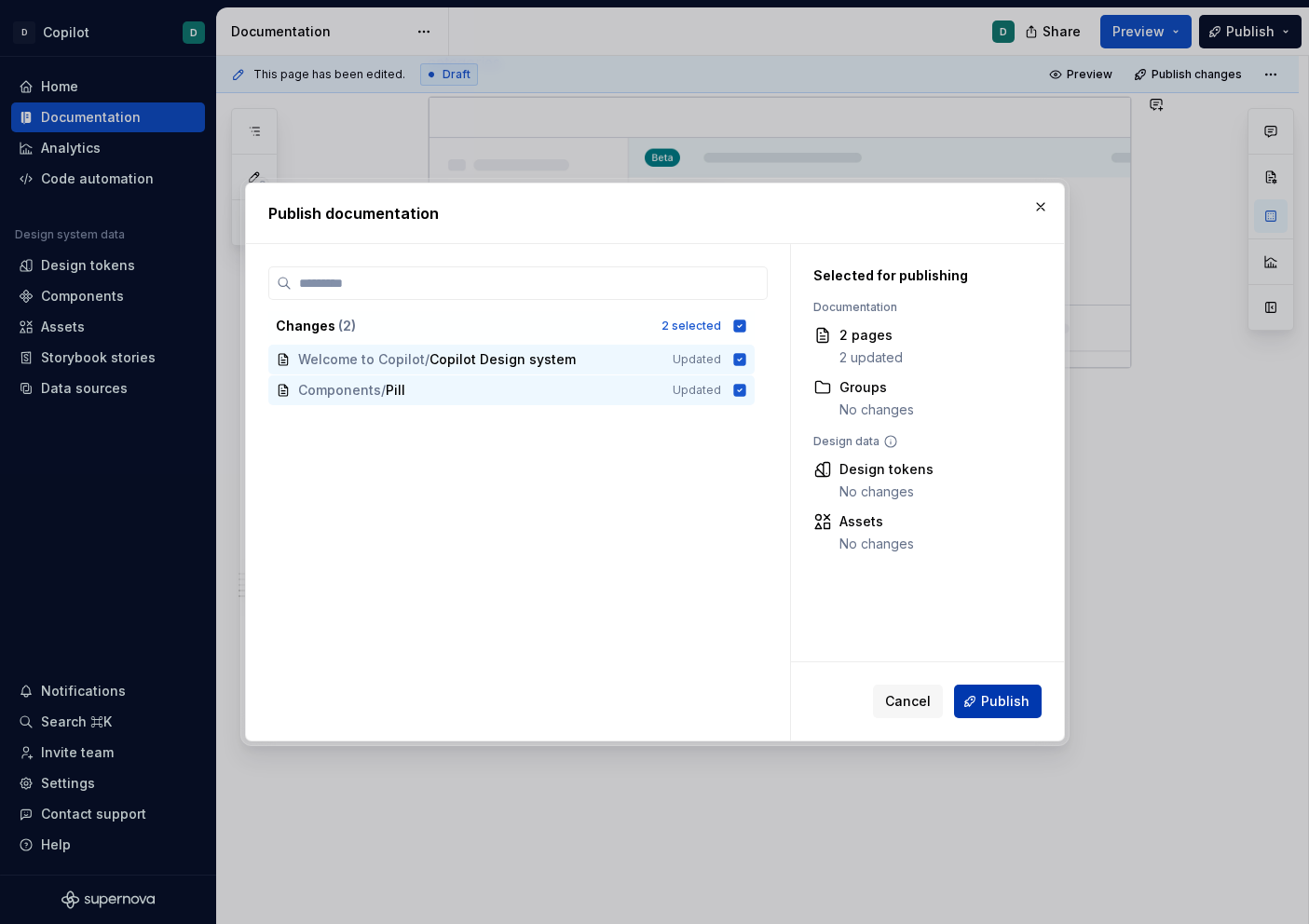 click on "Publish" at bounding box center (1005, 701) 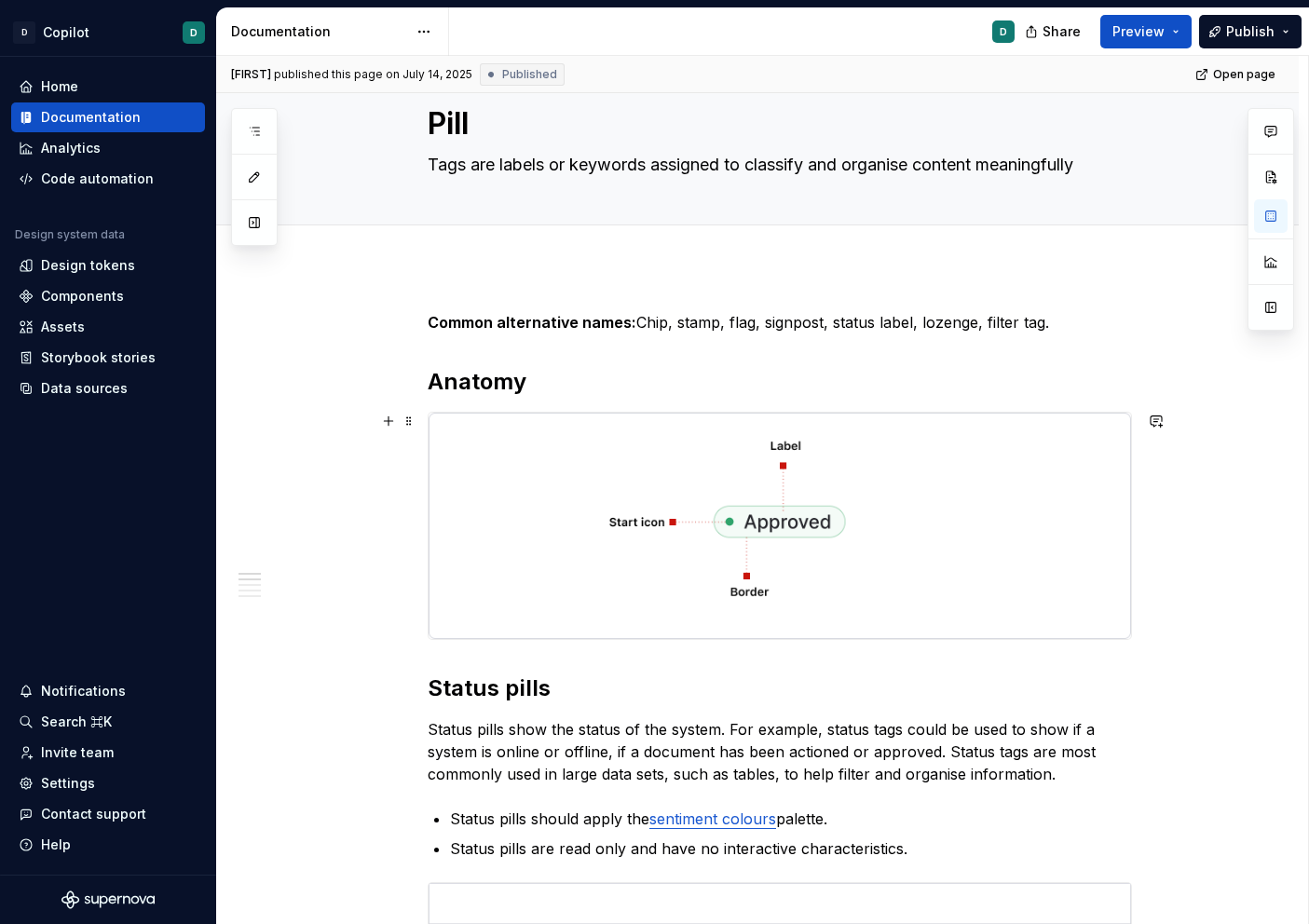 scroll, scrollTop: 0, scrollLeft: 0, axis: both 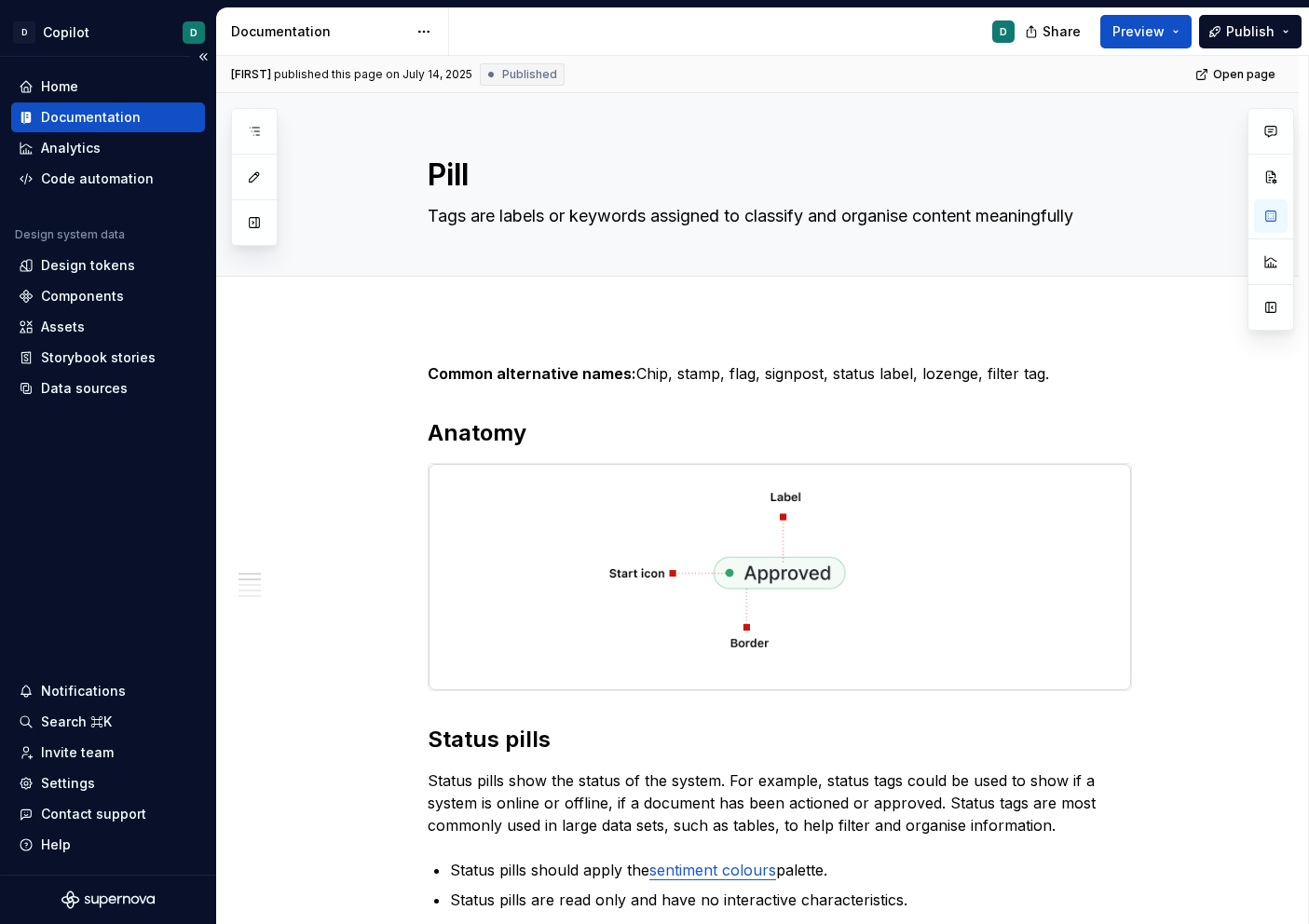 type on "*" 